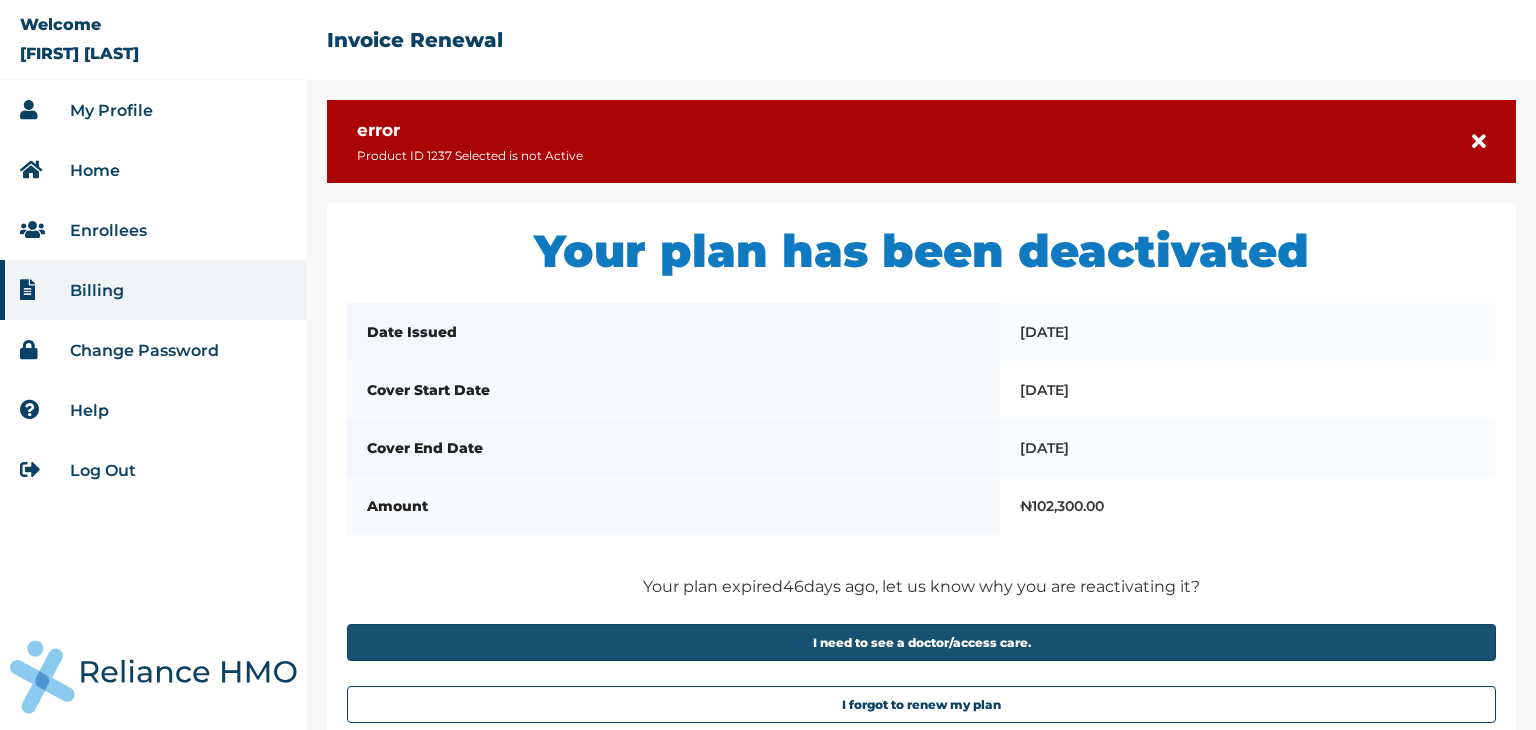 scroll, scrollTop: 0, scrollLeft: 0, axis: both 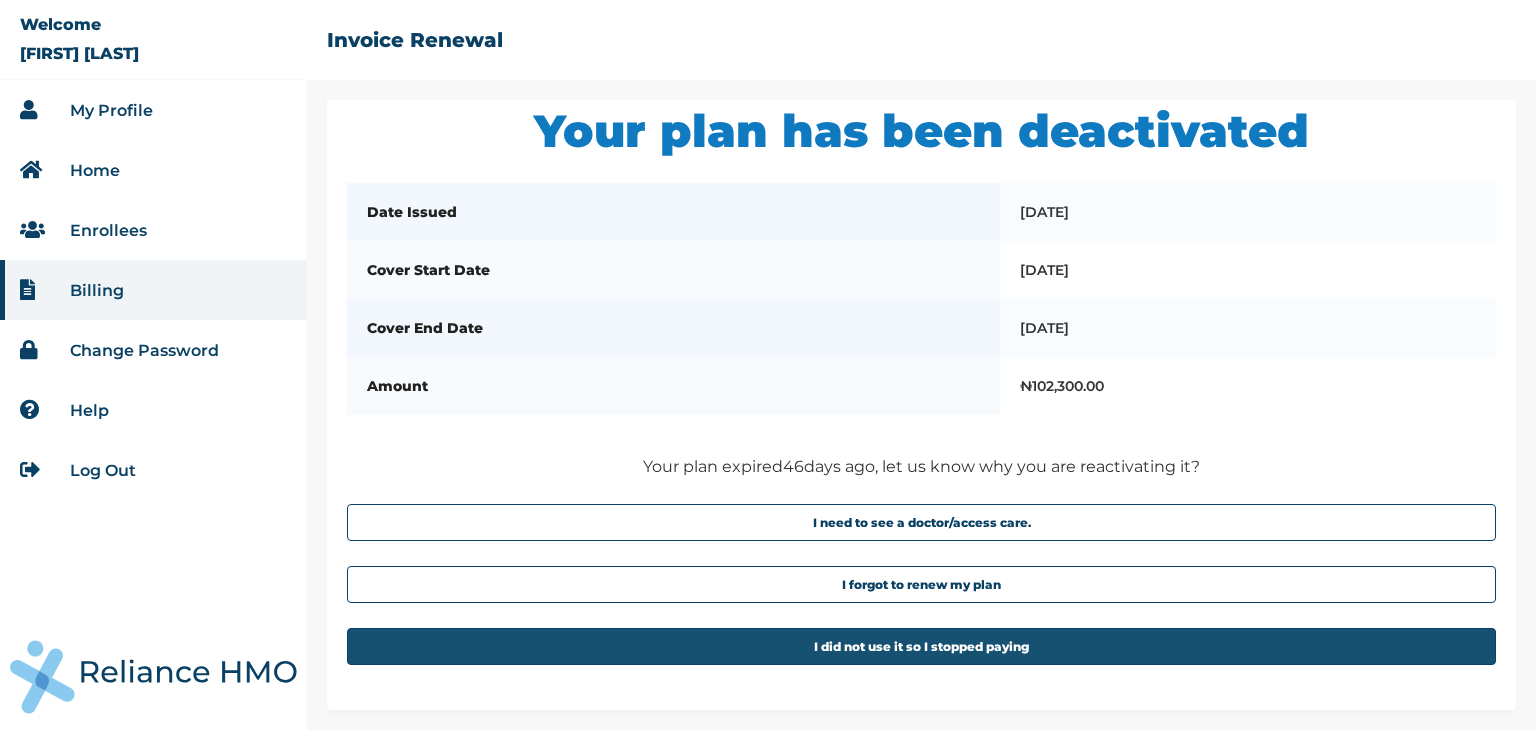 click on "I did not use it so I stopped paying" at bounding box center [921, 646] 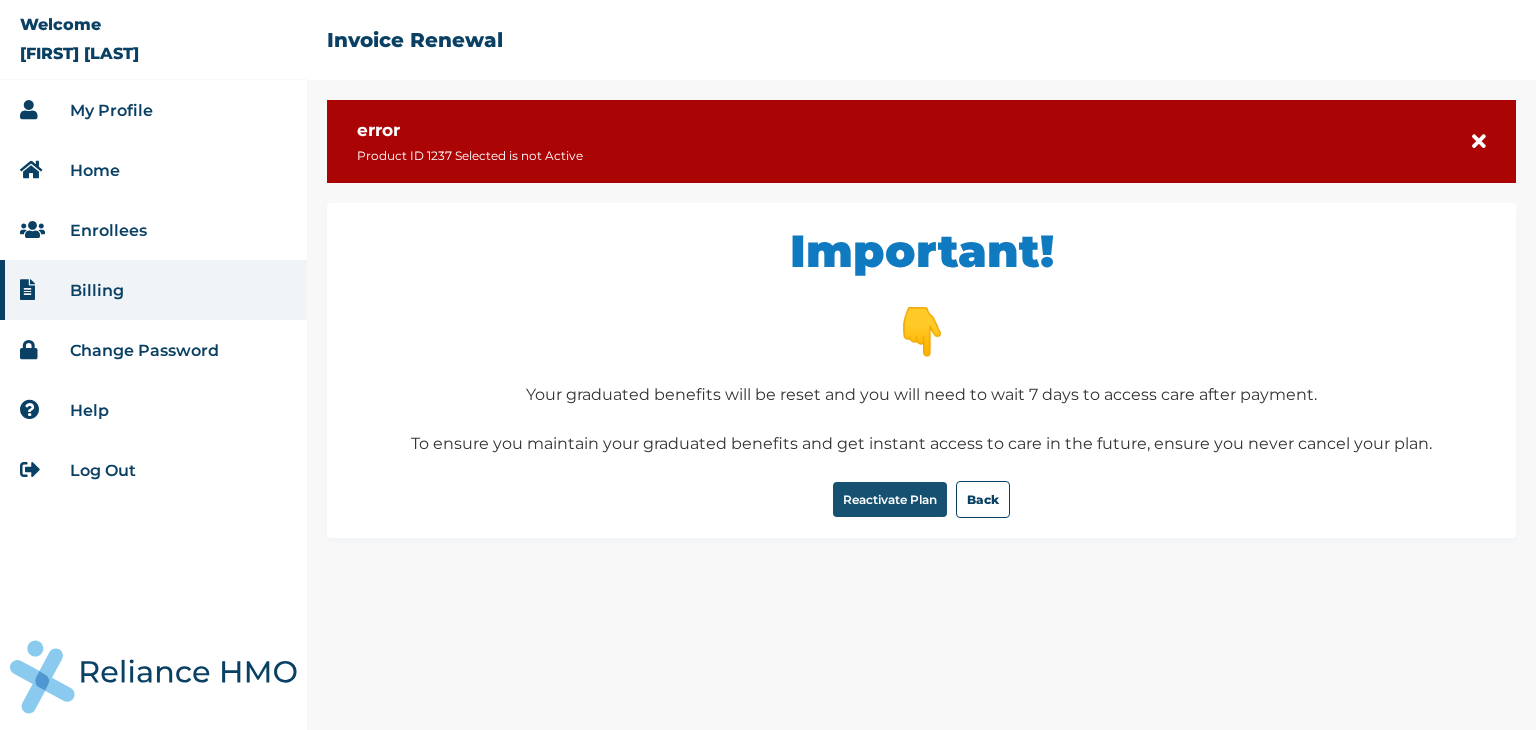 click on "Reactivate Plan" at bounding box center (890, 499) 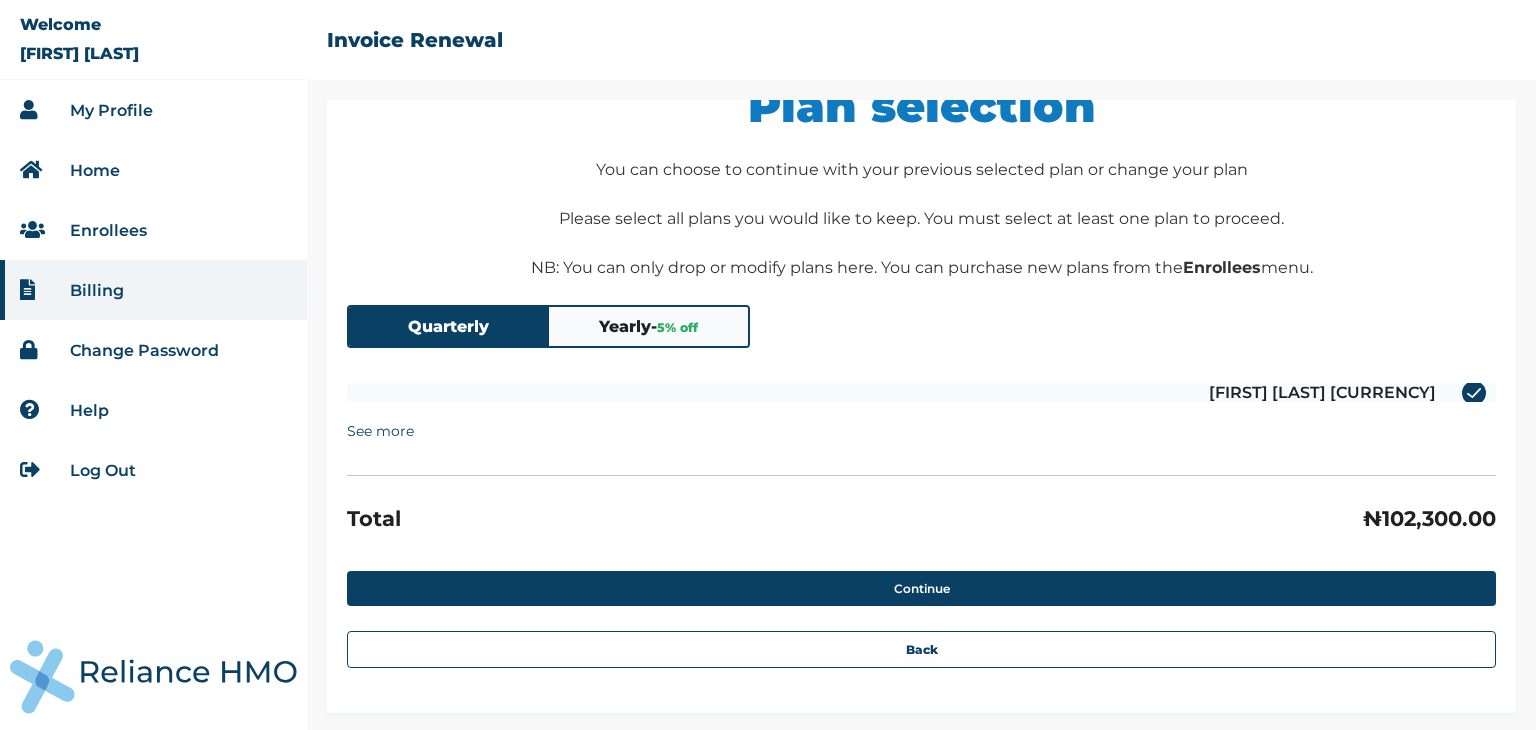 scroll, scrollTop: 148, scrollLeft: 0, axis: vertical 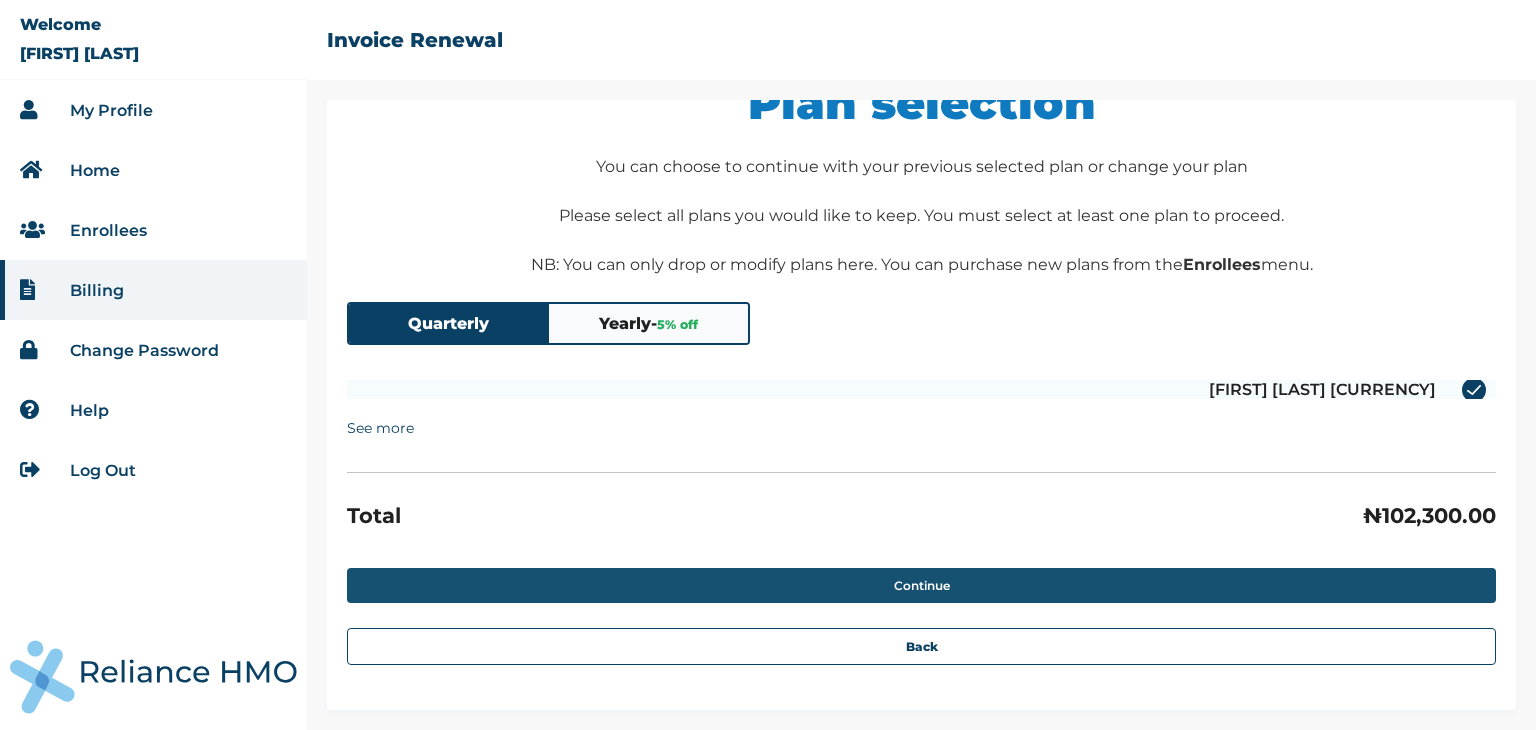 click on "Continue" at bounding box center [921, 585] 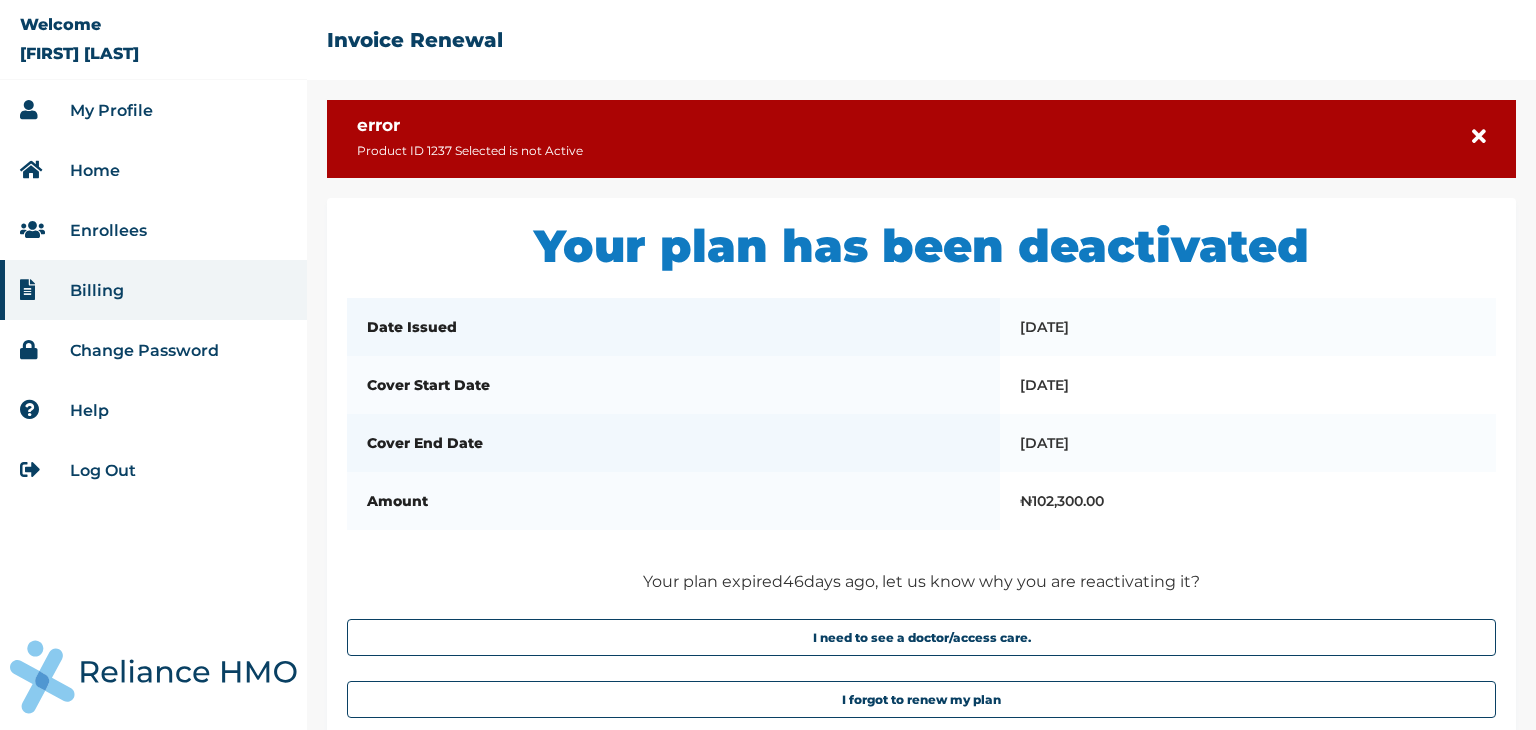 scroll, scrollTop: 0, scrollLeft: 0, axis: both 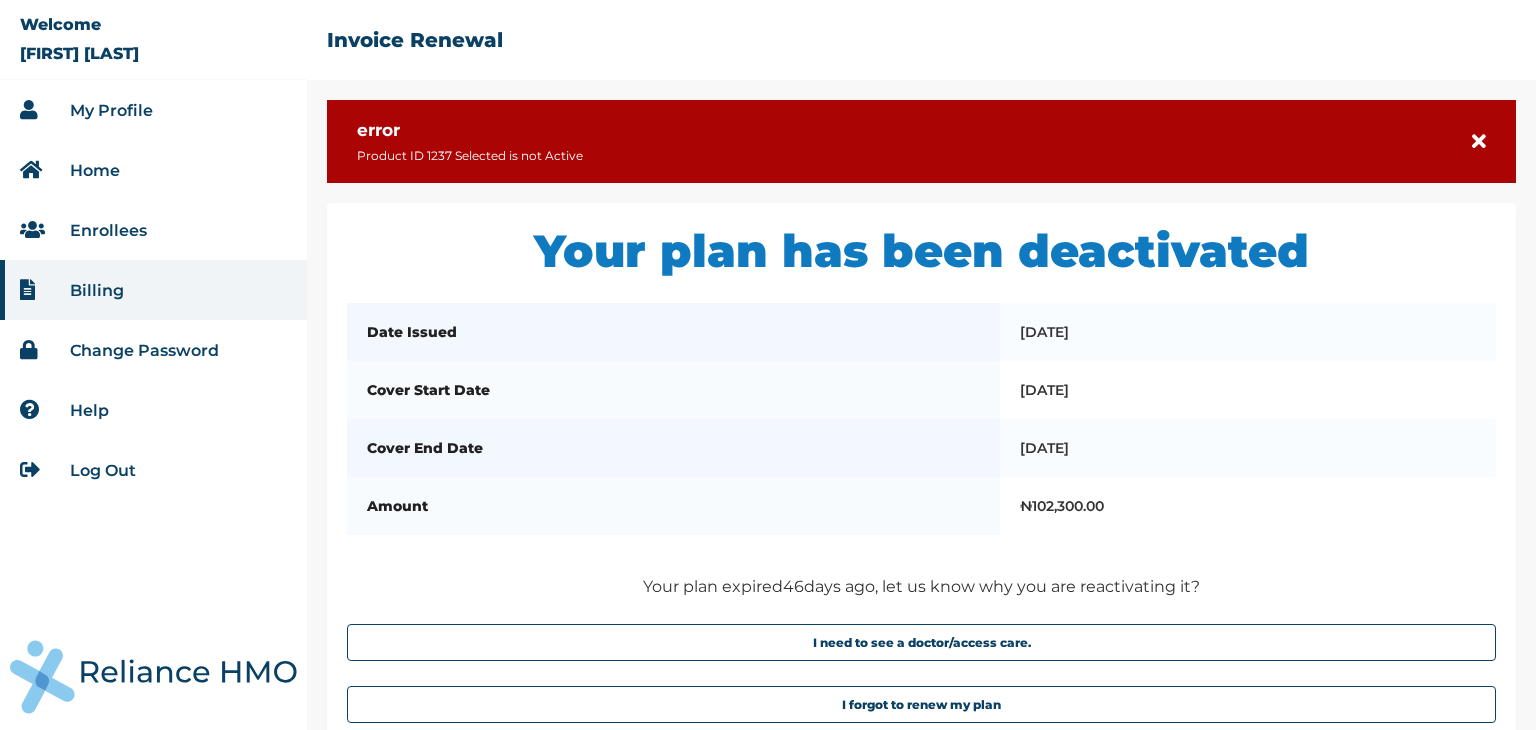 click on "Enrollees" at bounding box center (108, 230) 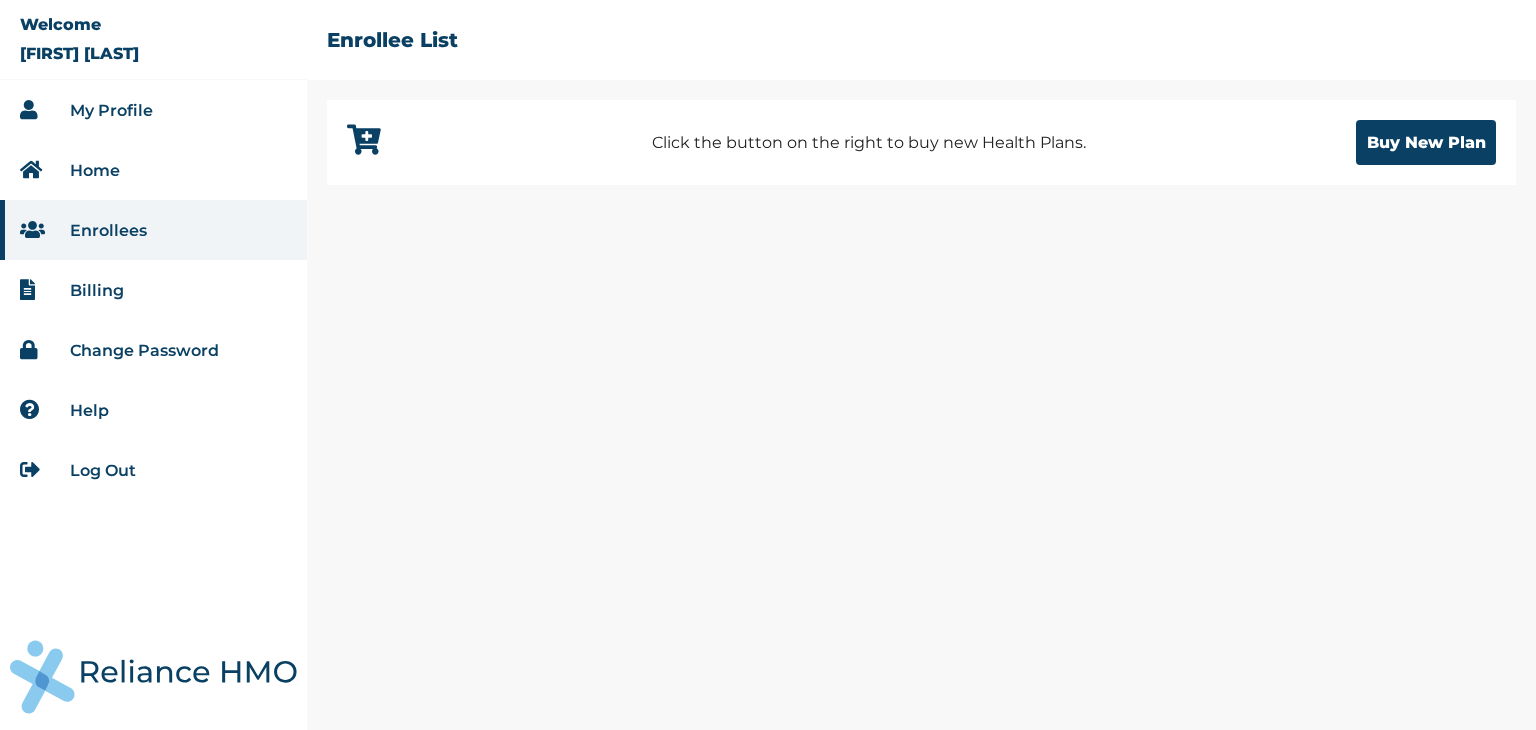 click on "Billing" at bounding box center (97, 290) 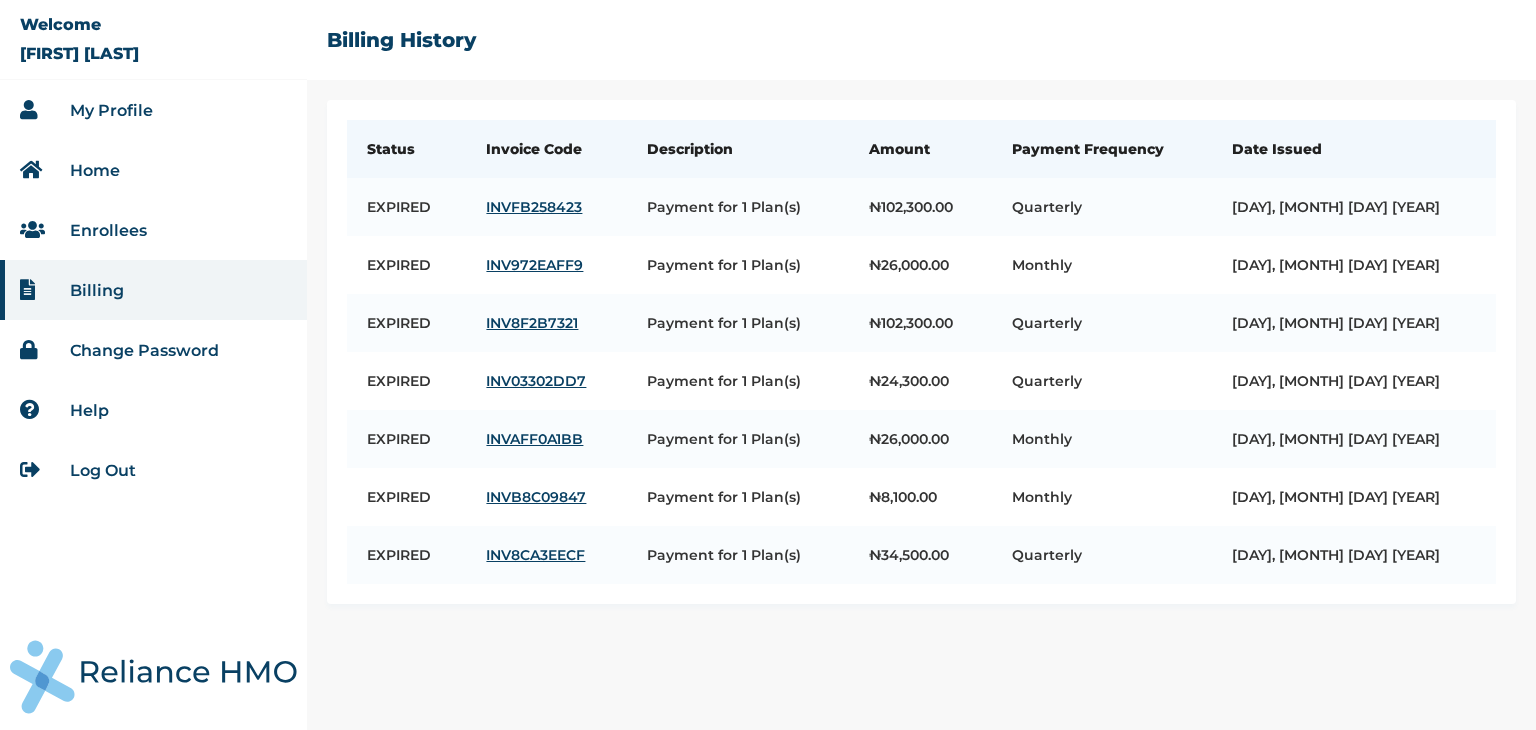 click on "Enrollees" at bounding box center [108, 230] 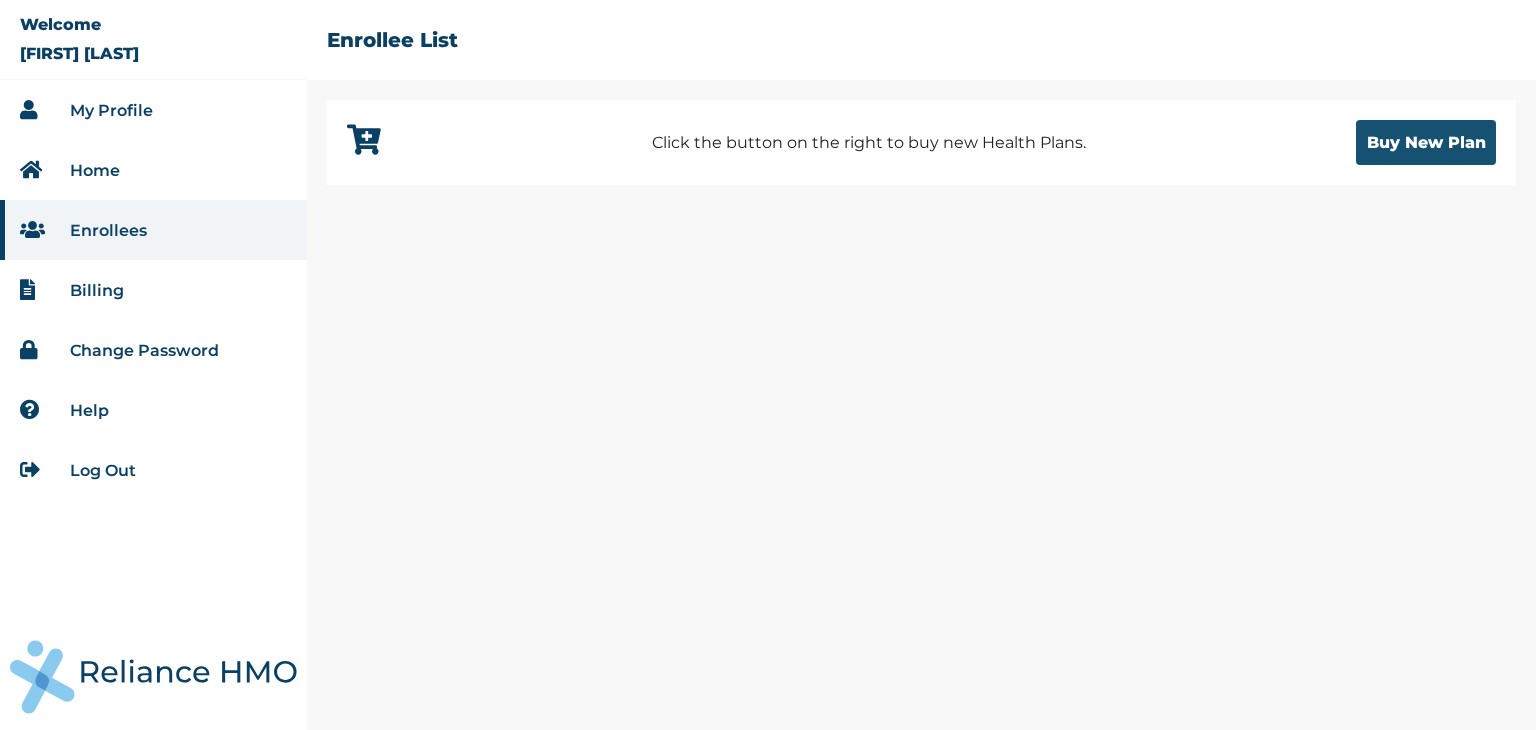 click on "Buy New Plan" at bounding box center [1426, 142] 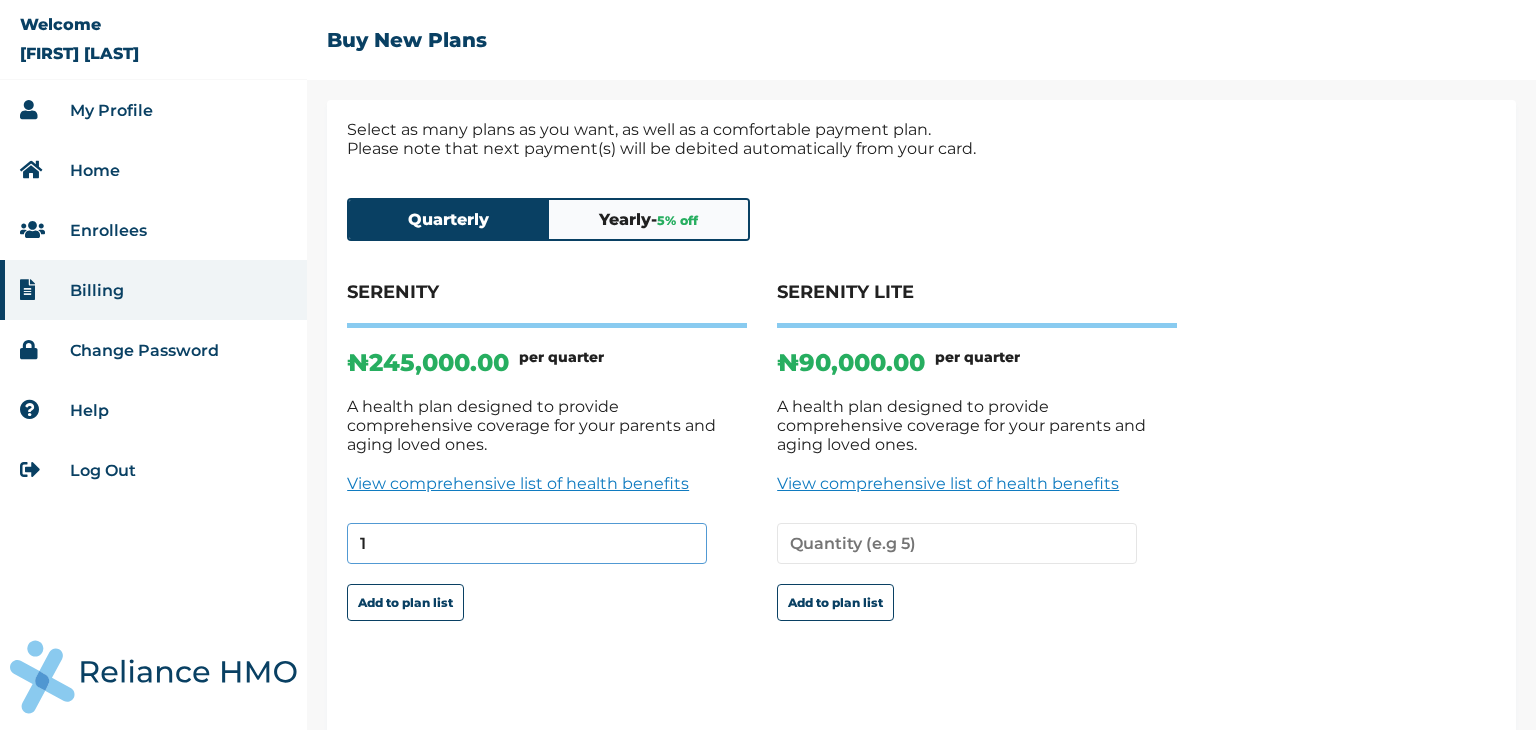 type on "1" 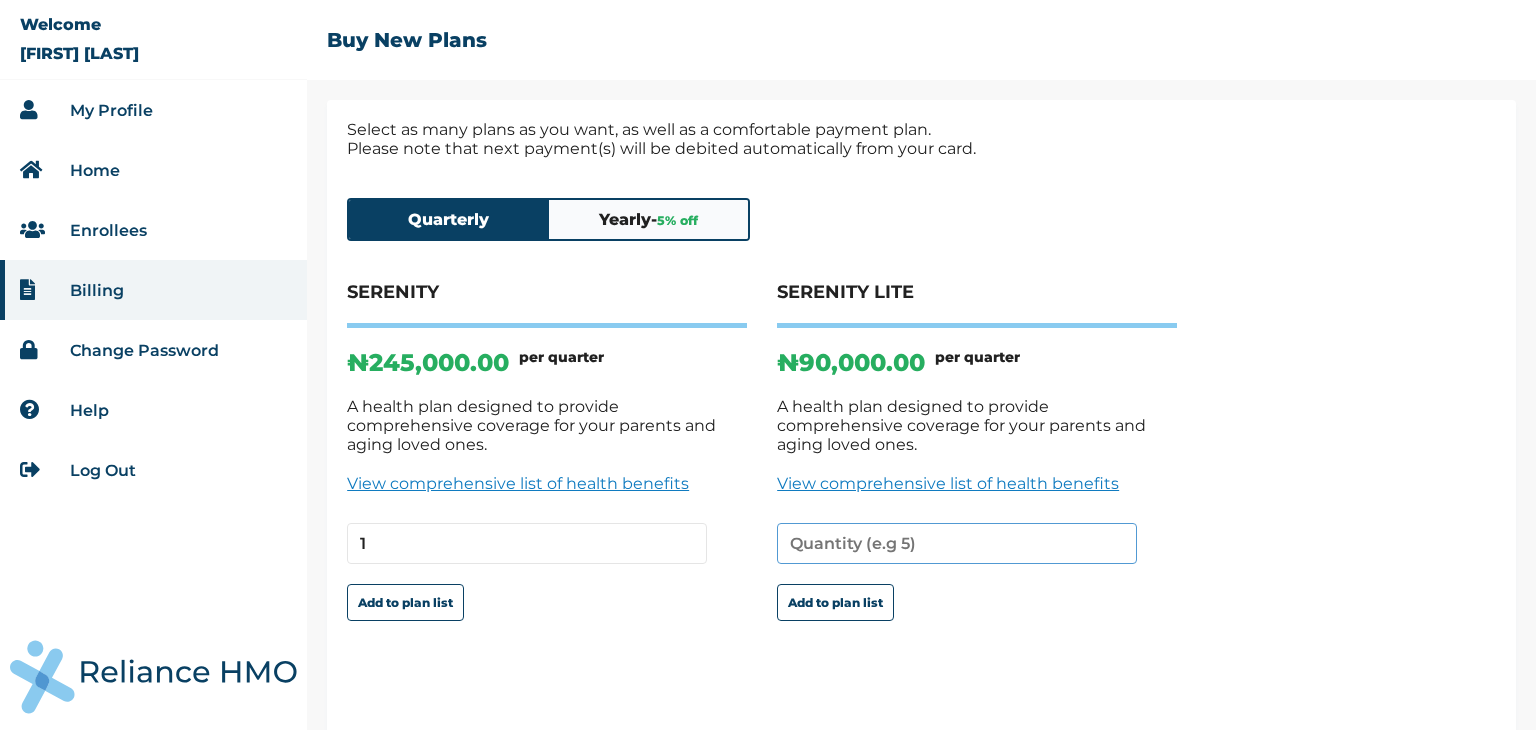 click at bounding box center [957, 543] 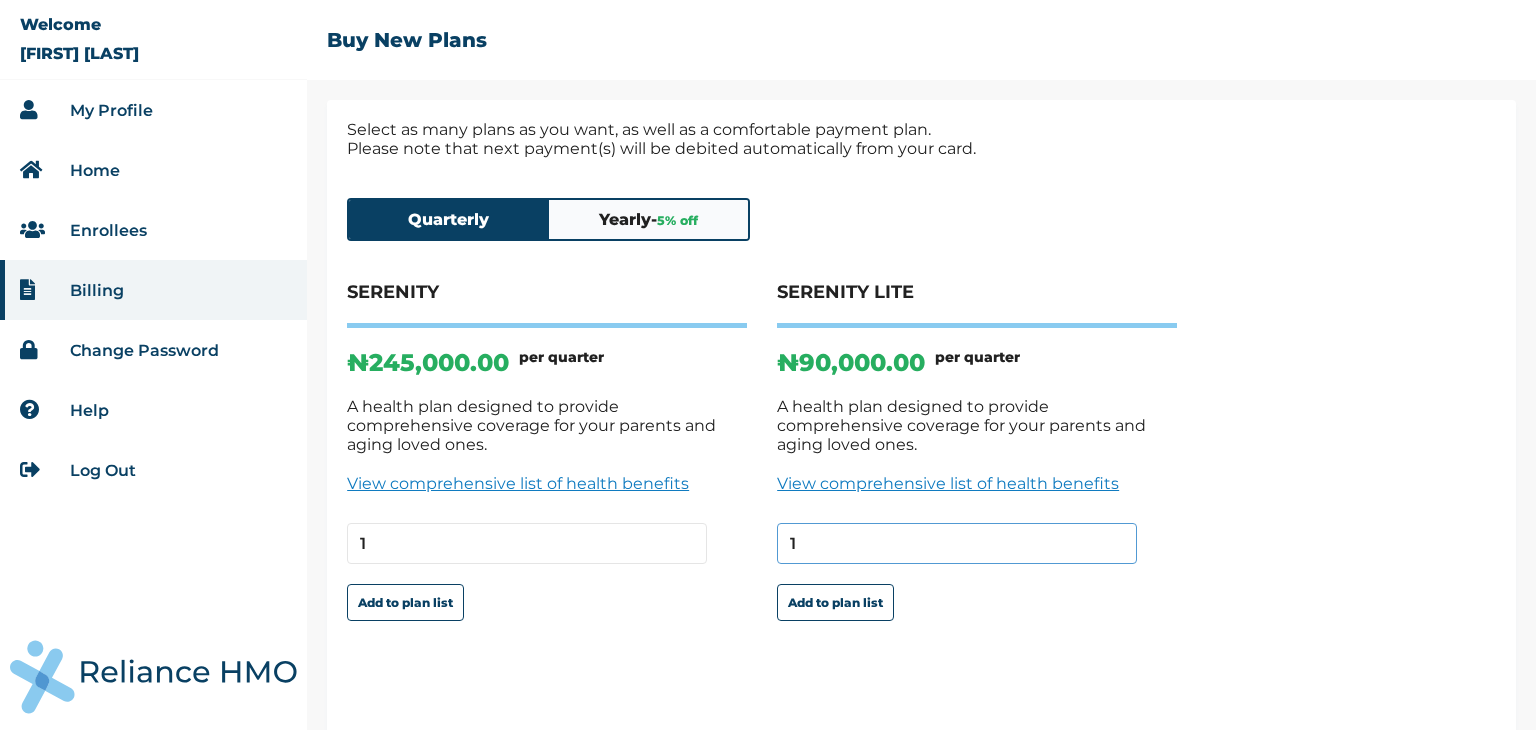 type on "1" 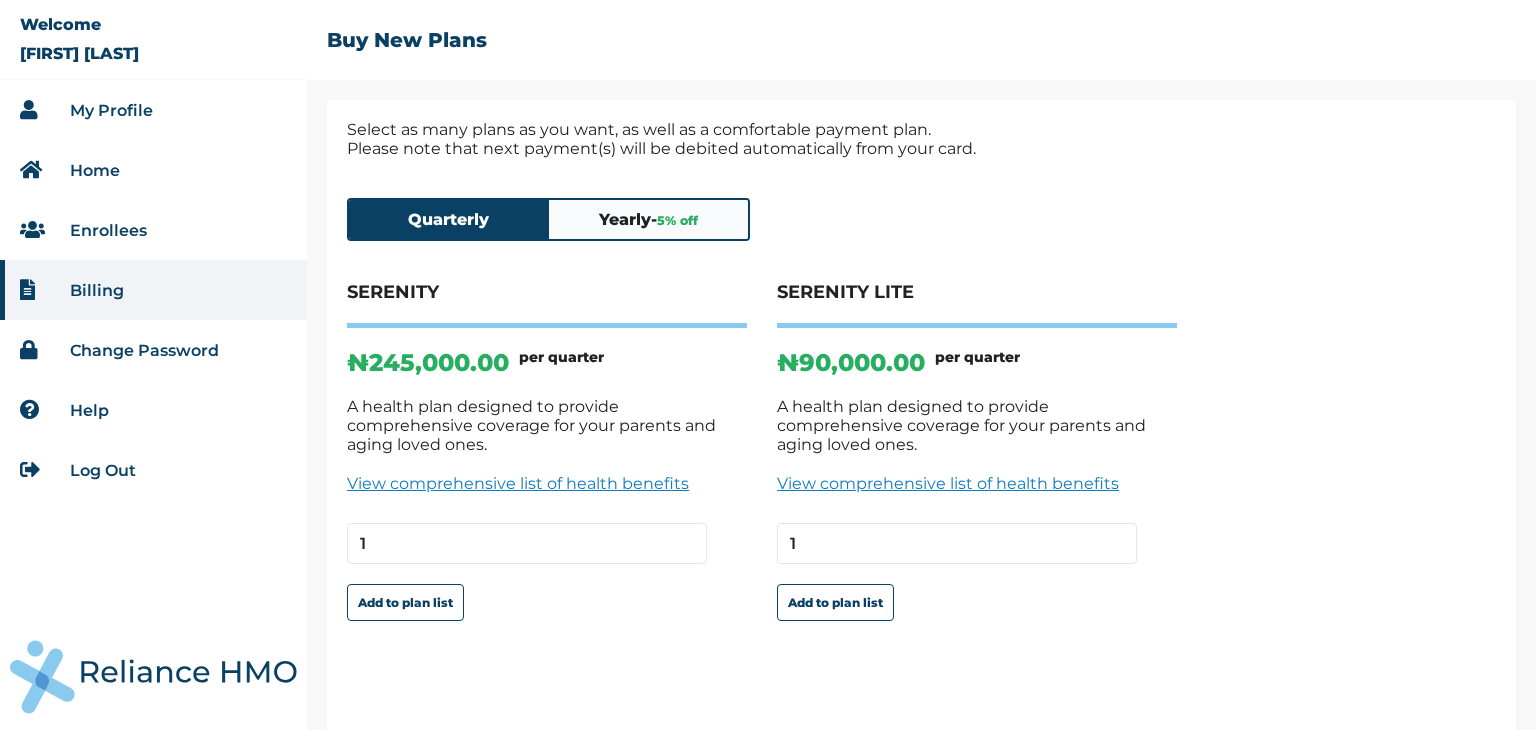 click on "Add to plan list" at bounding box center [835, 602] 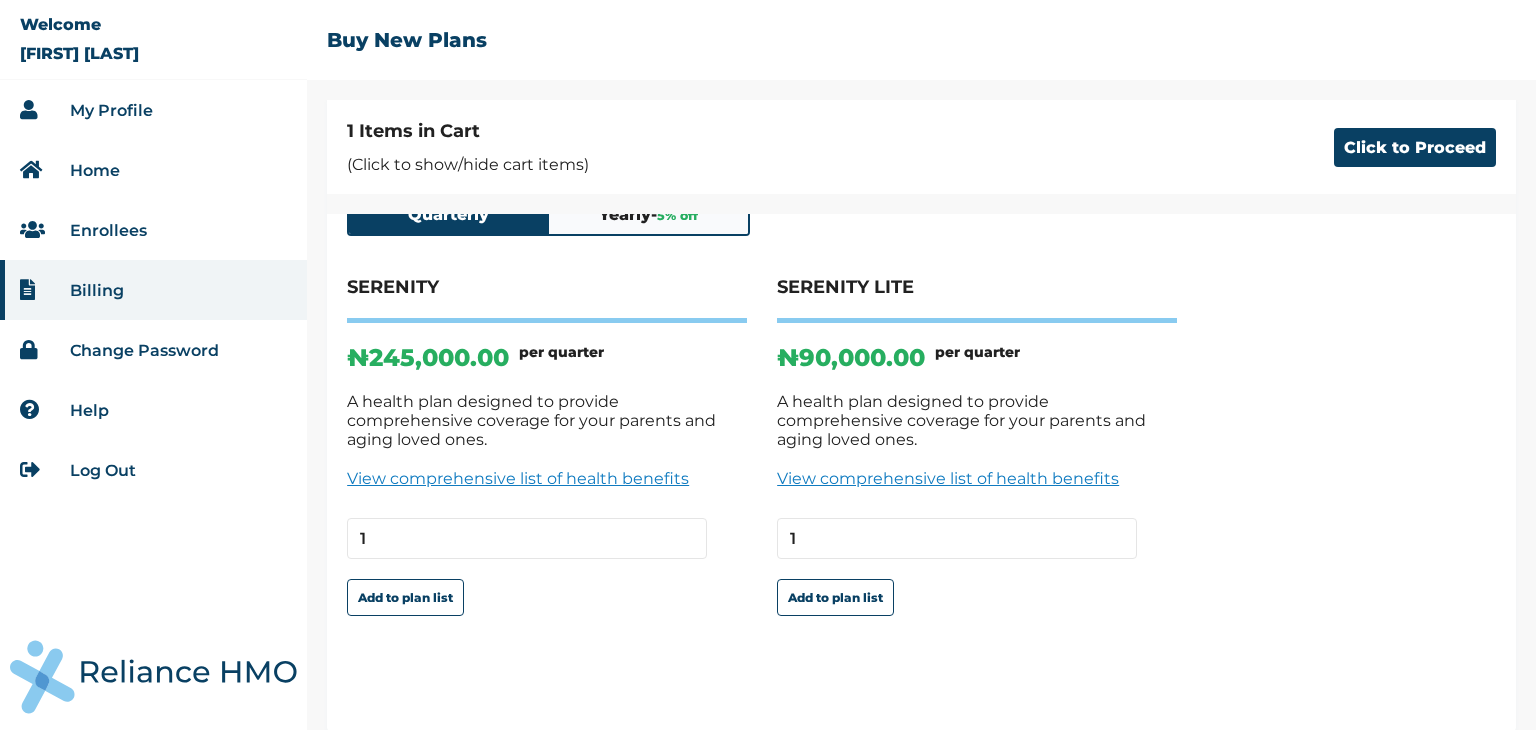 scroll, scrollTop: 121, scrollLeft: 0, axis: vertical 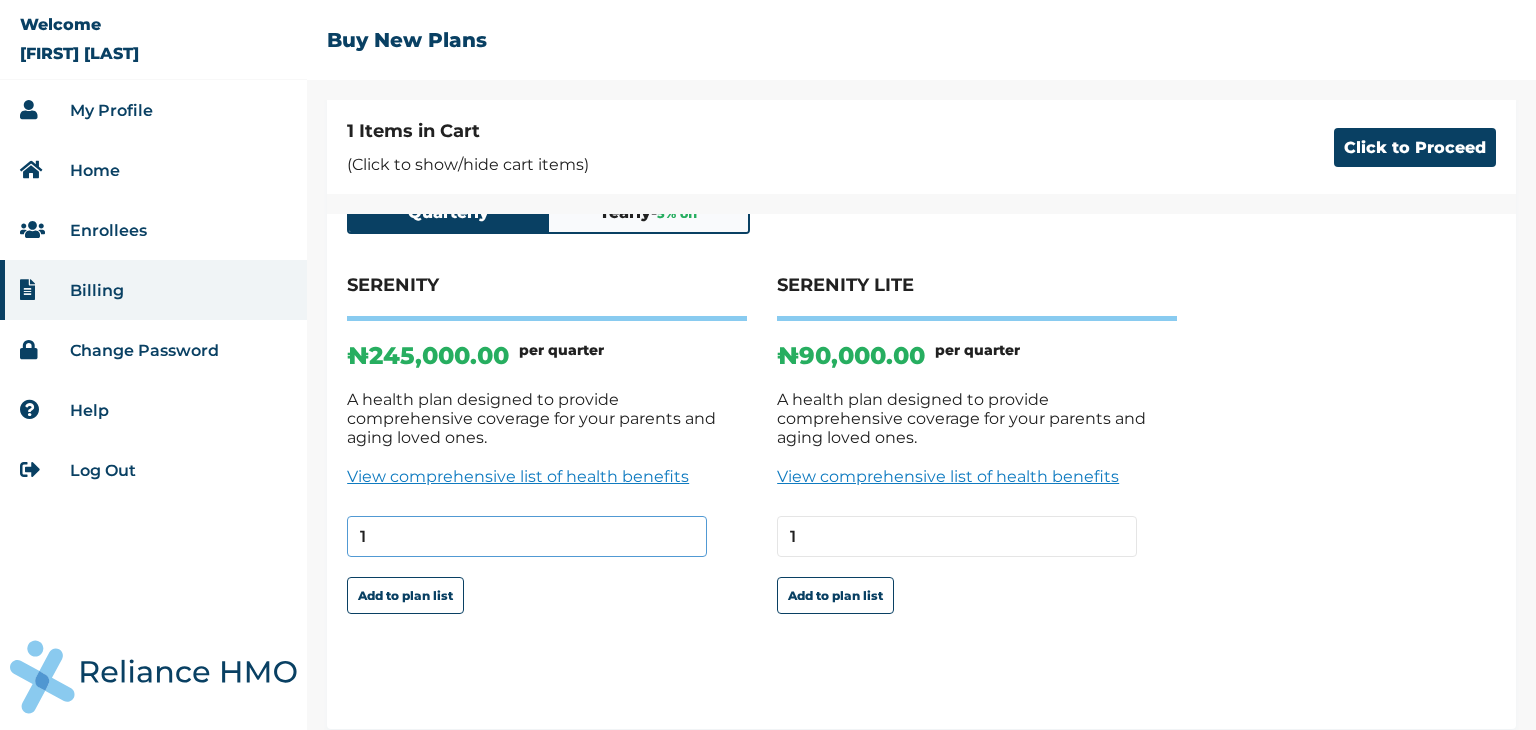 click on "1" at bounding box center [527, 536] 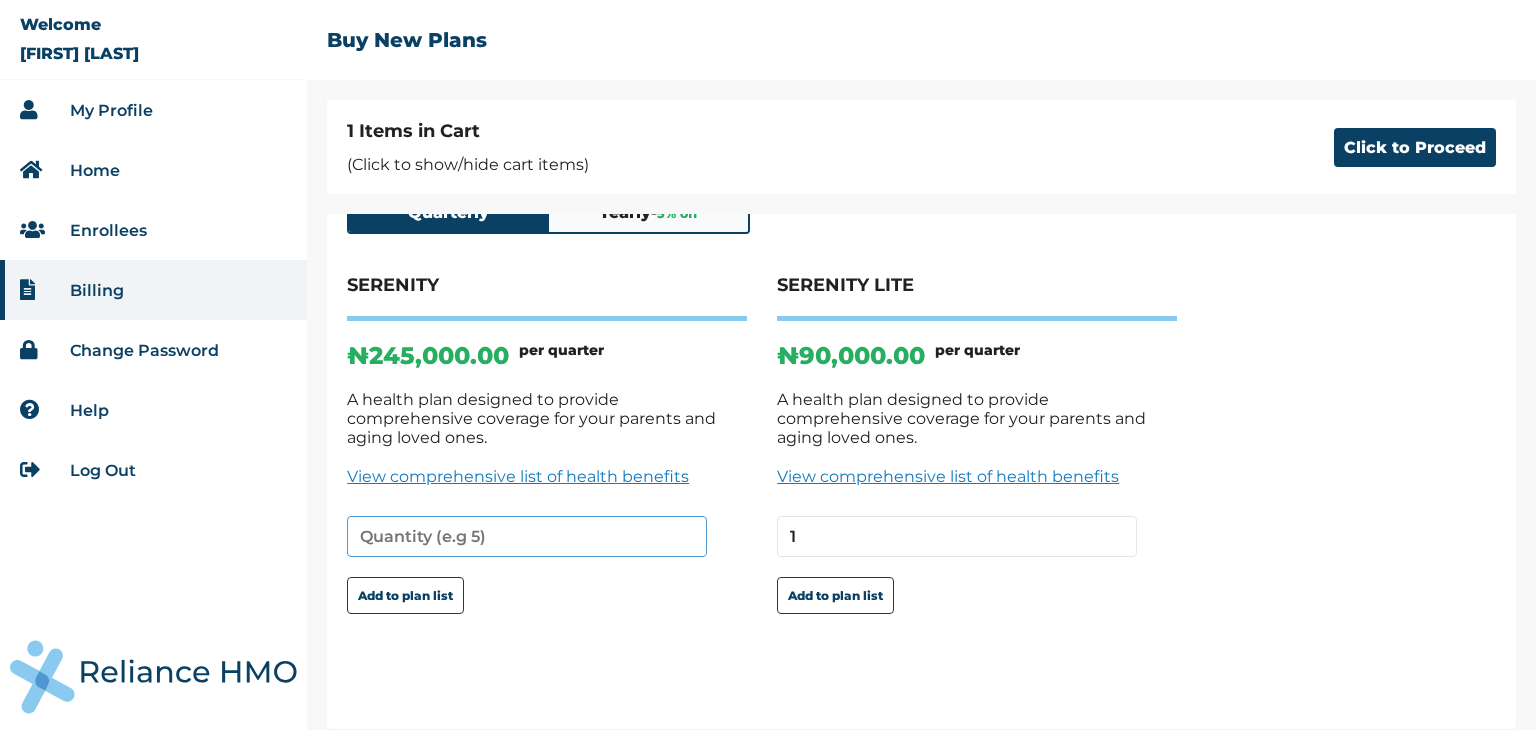 type 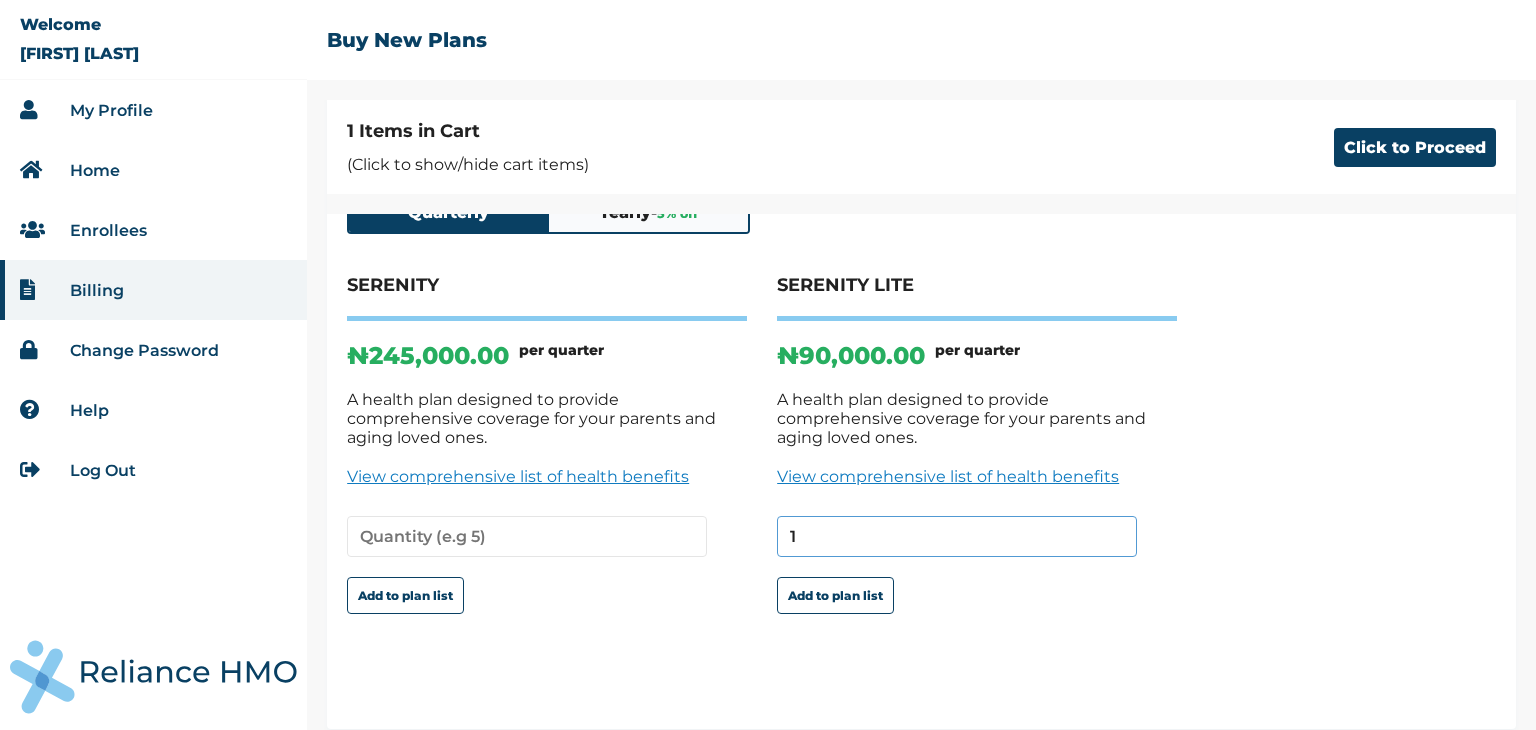 click on "1" at bounding box center (957, 536) 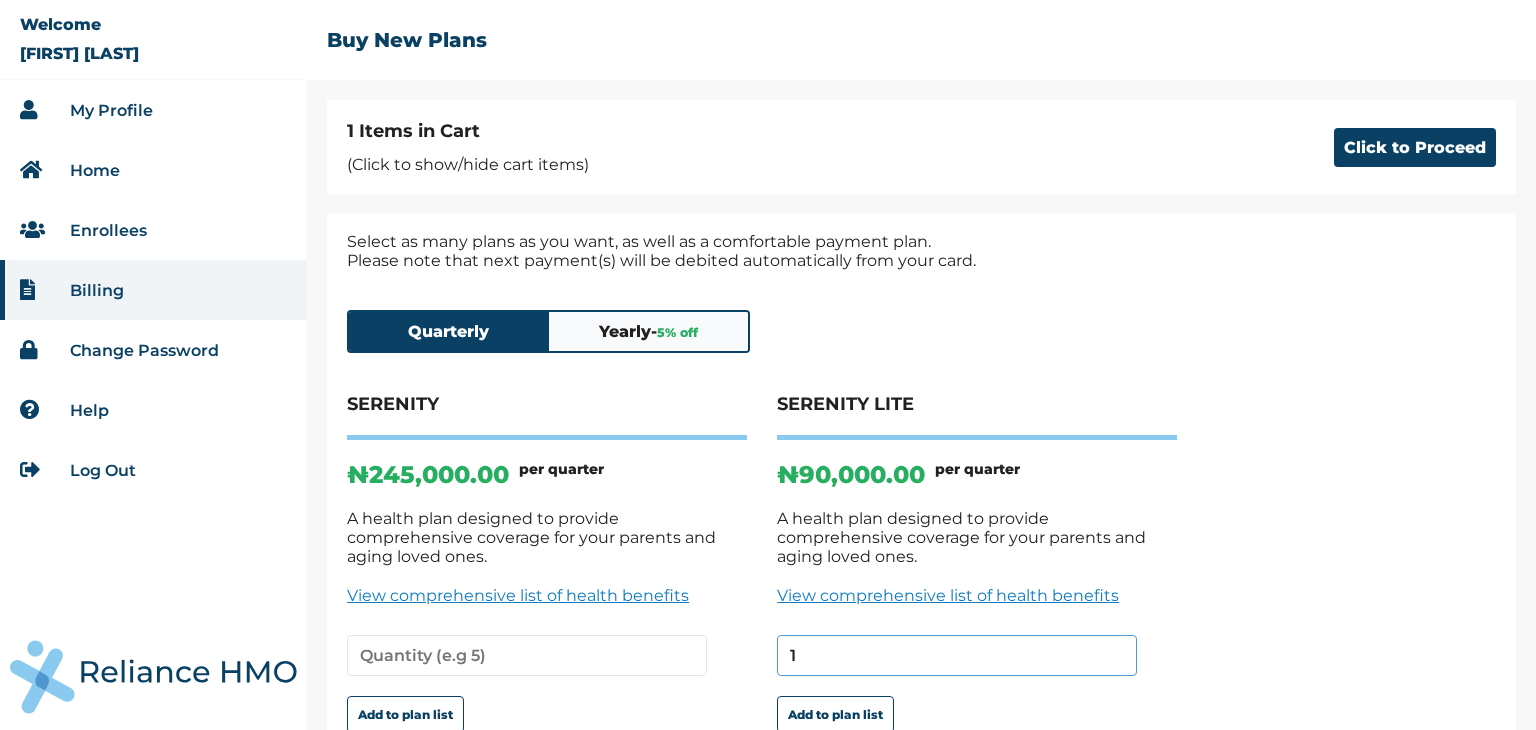 scroll, scrollTop: 0, scrollLeft: 0, axis: both 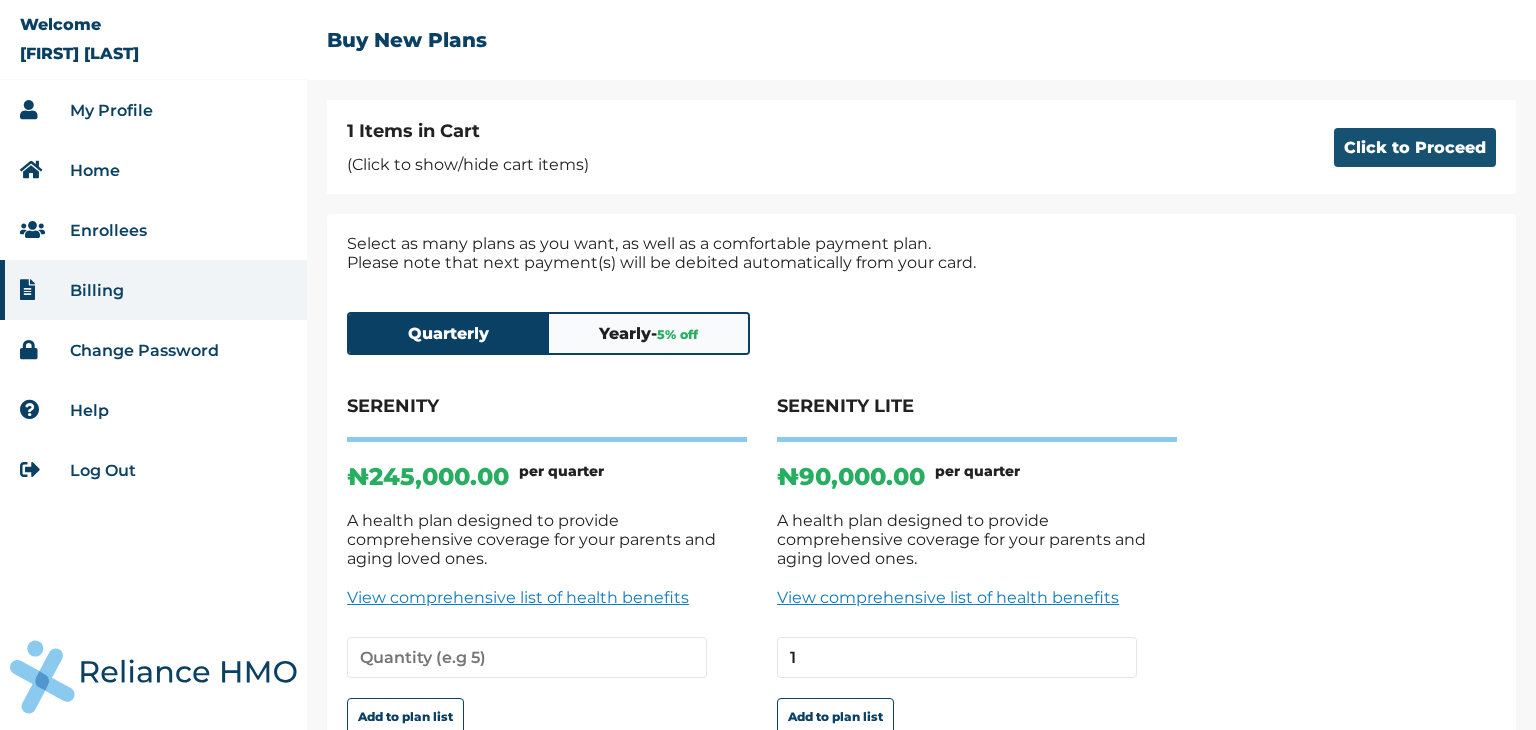 click on "Click to Proceed" at bounding box center (1415, 147) 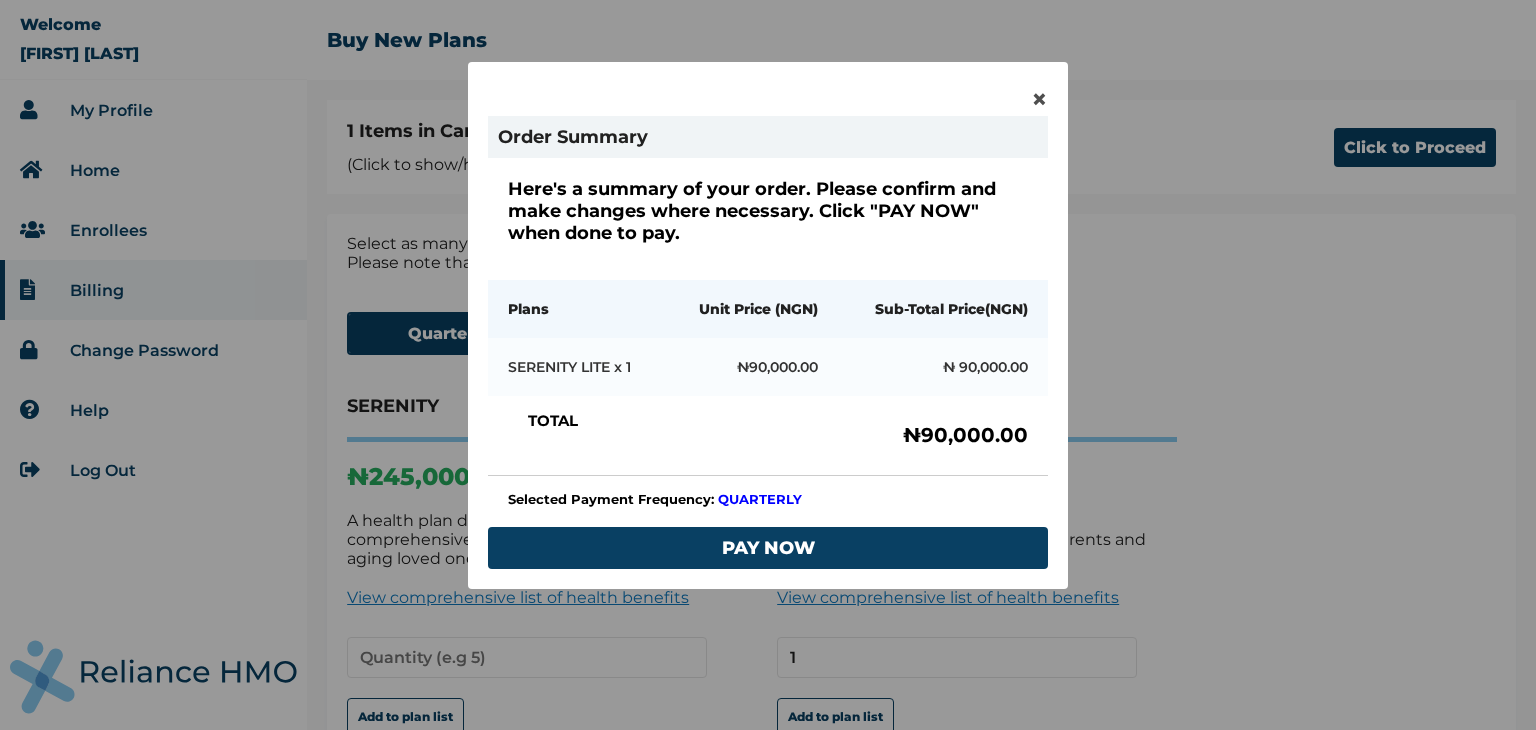 scroll, scrollTop: 99, scrollLeft: 0, axis: vertical 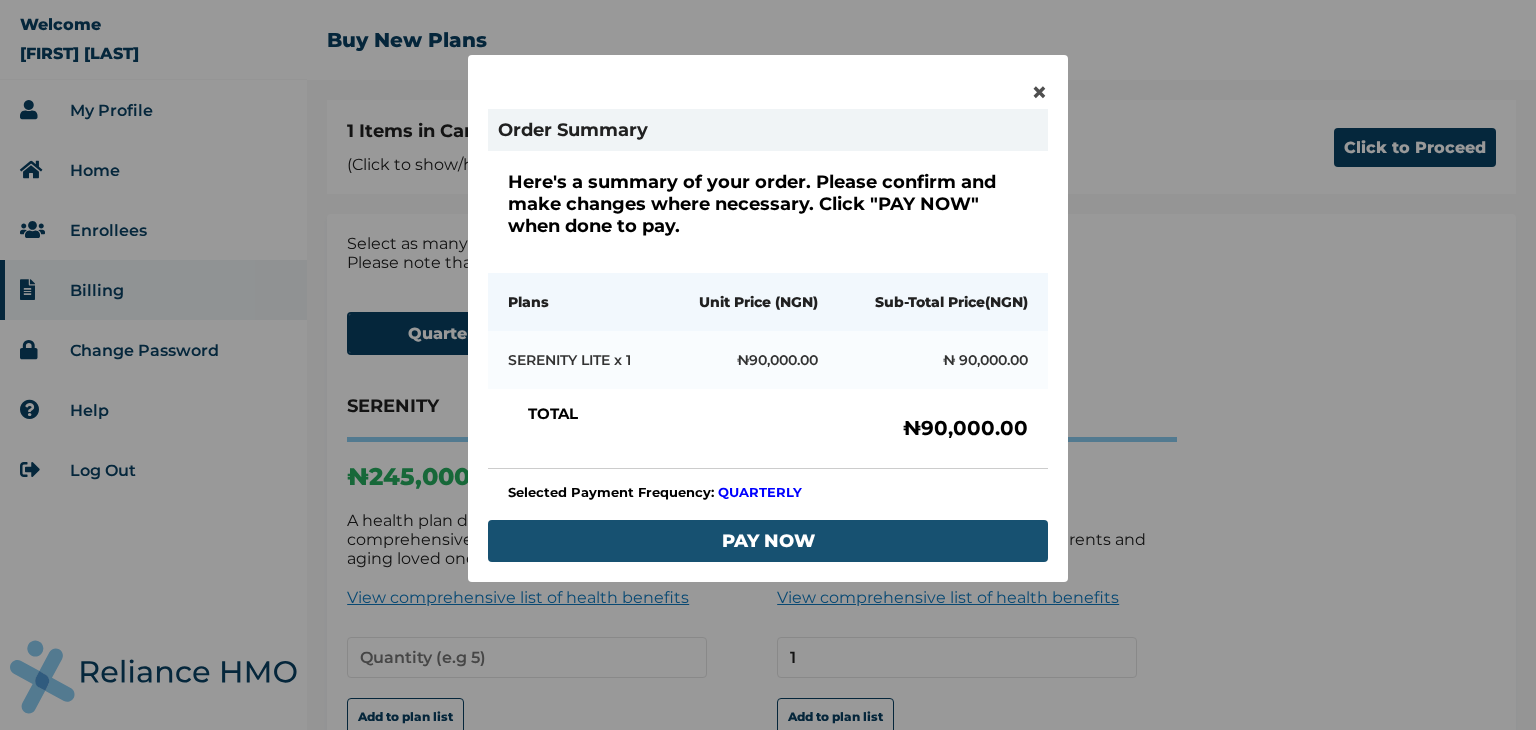 click on "PAY NOW" at bounding box center [768, 541] 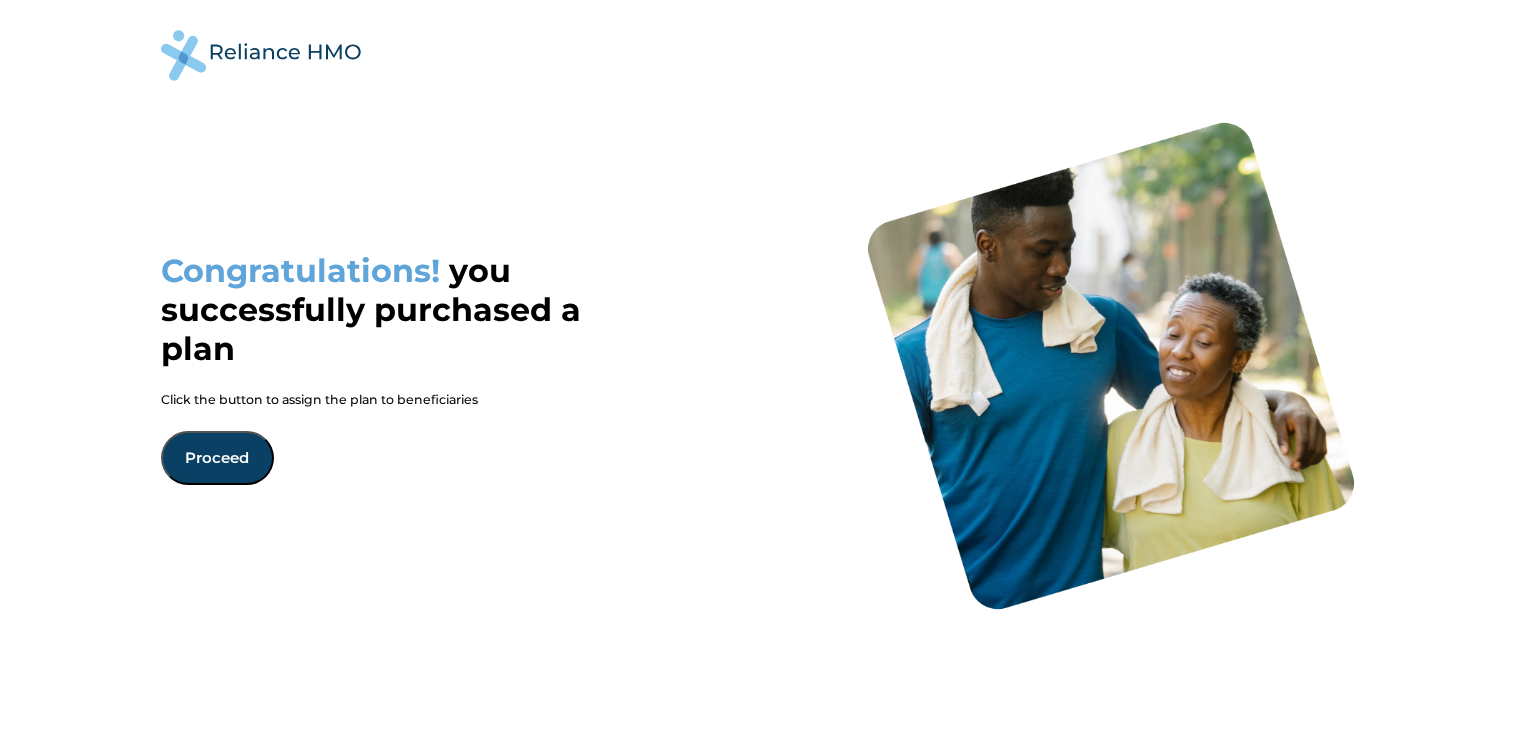 scroll, scrollTop: 0, scrollLeft: 0, axis: both 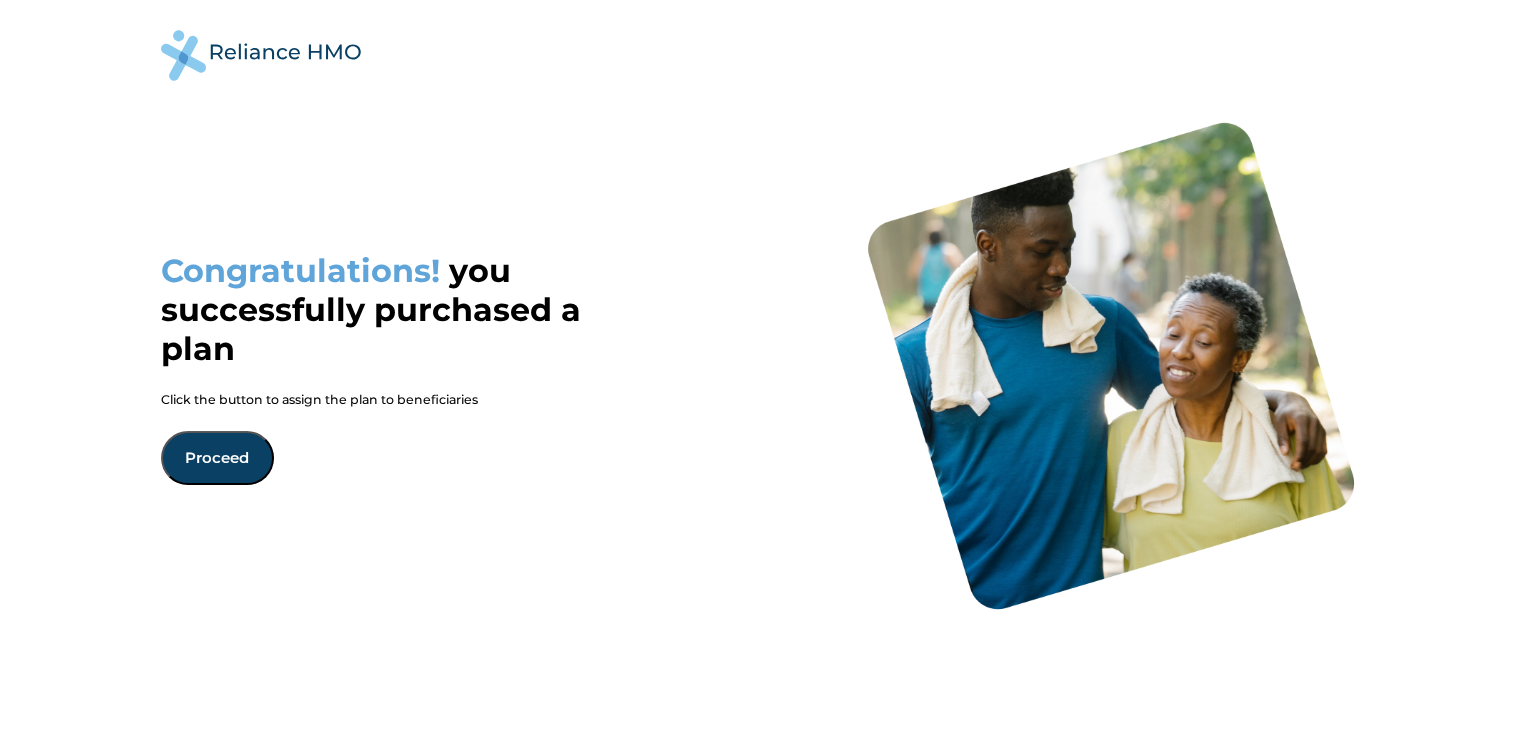 click on "Proceed" at bounding box center [217, 458] 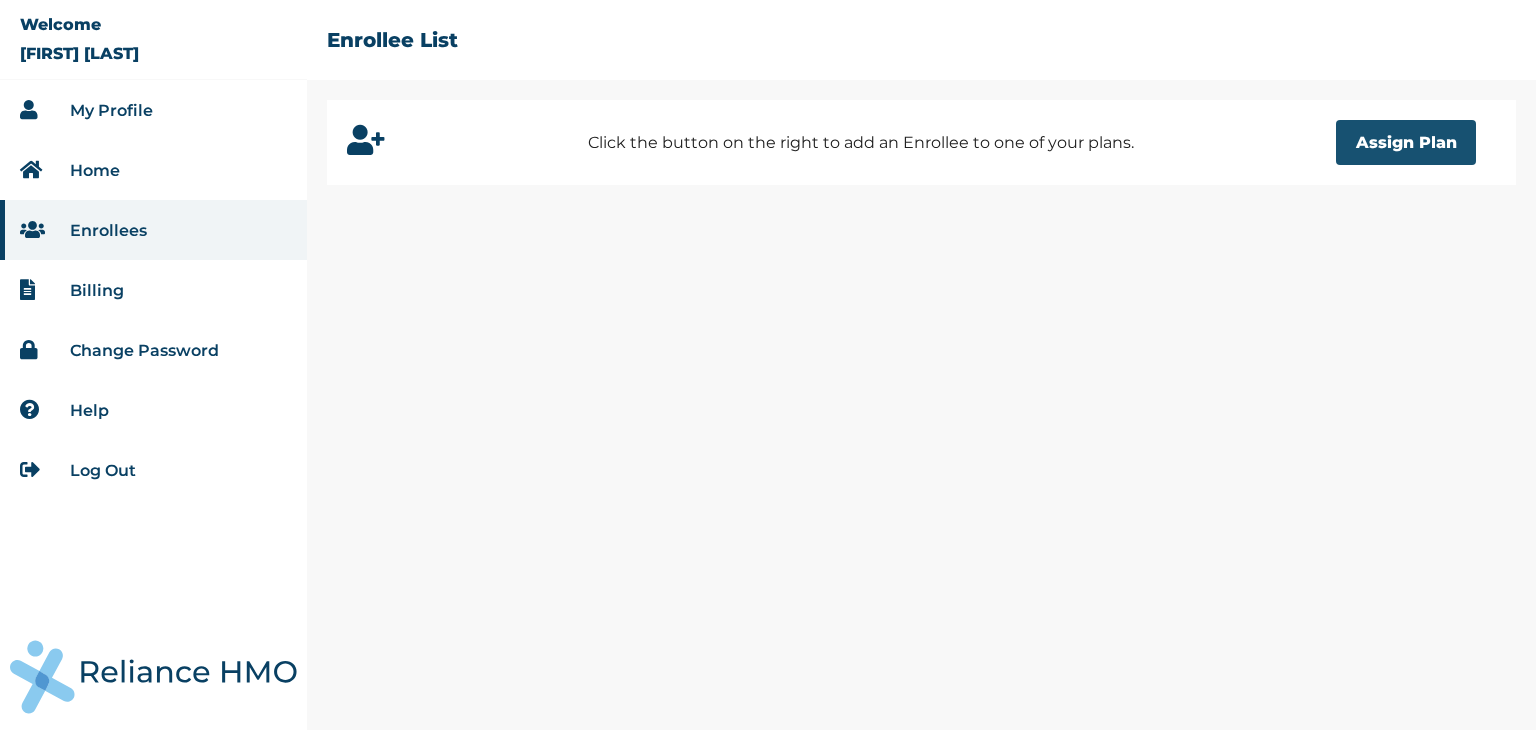 click on "Assign Plan" at bounding box center [1406, 142] 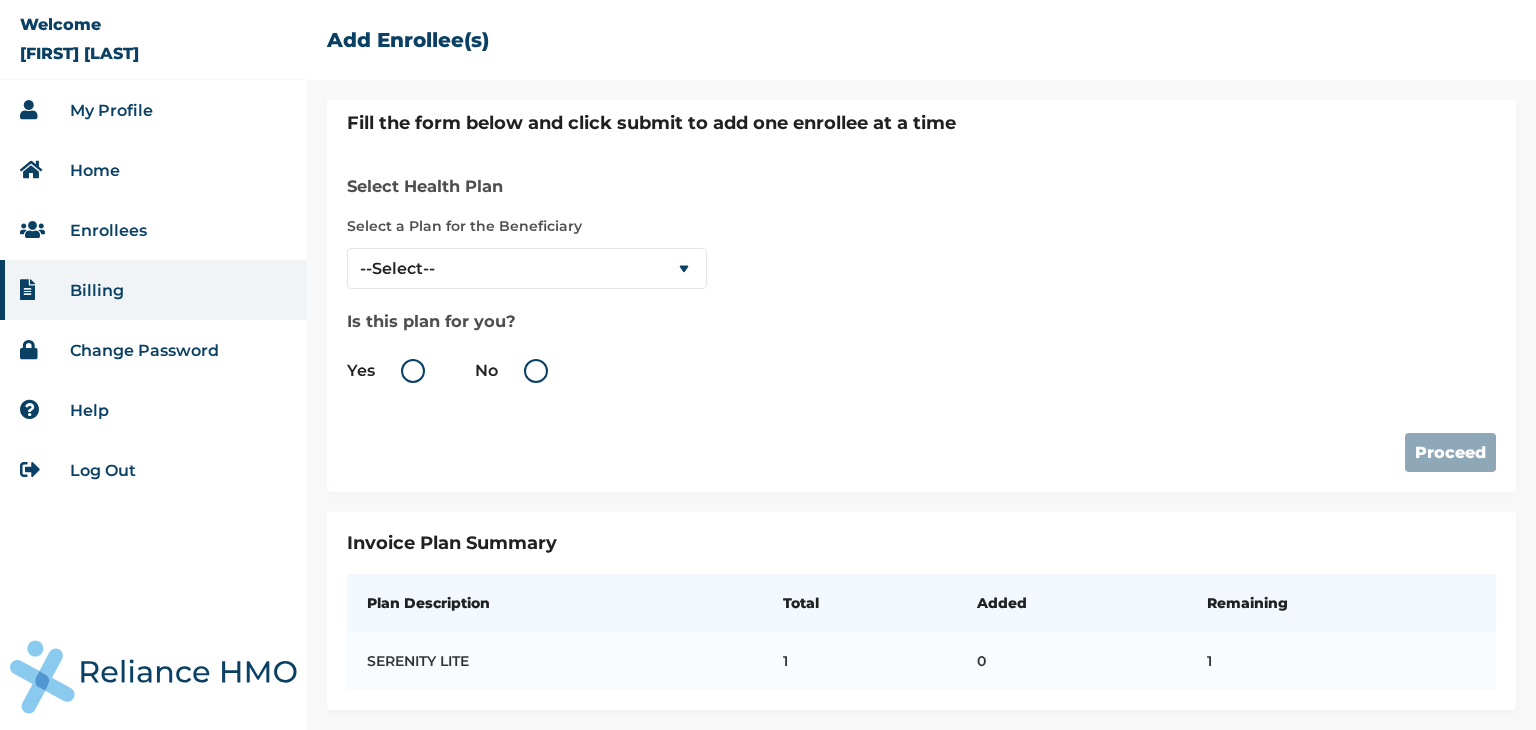 scroll, scrollTop: 0, scrollLeft: 0, axis: both 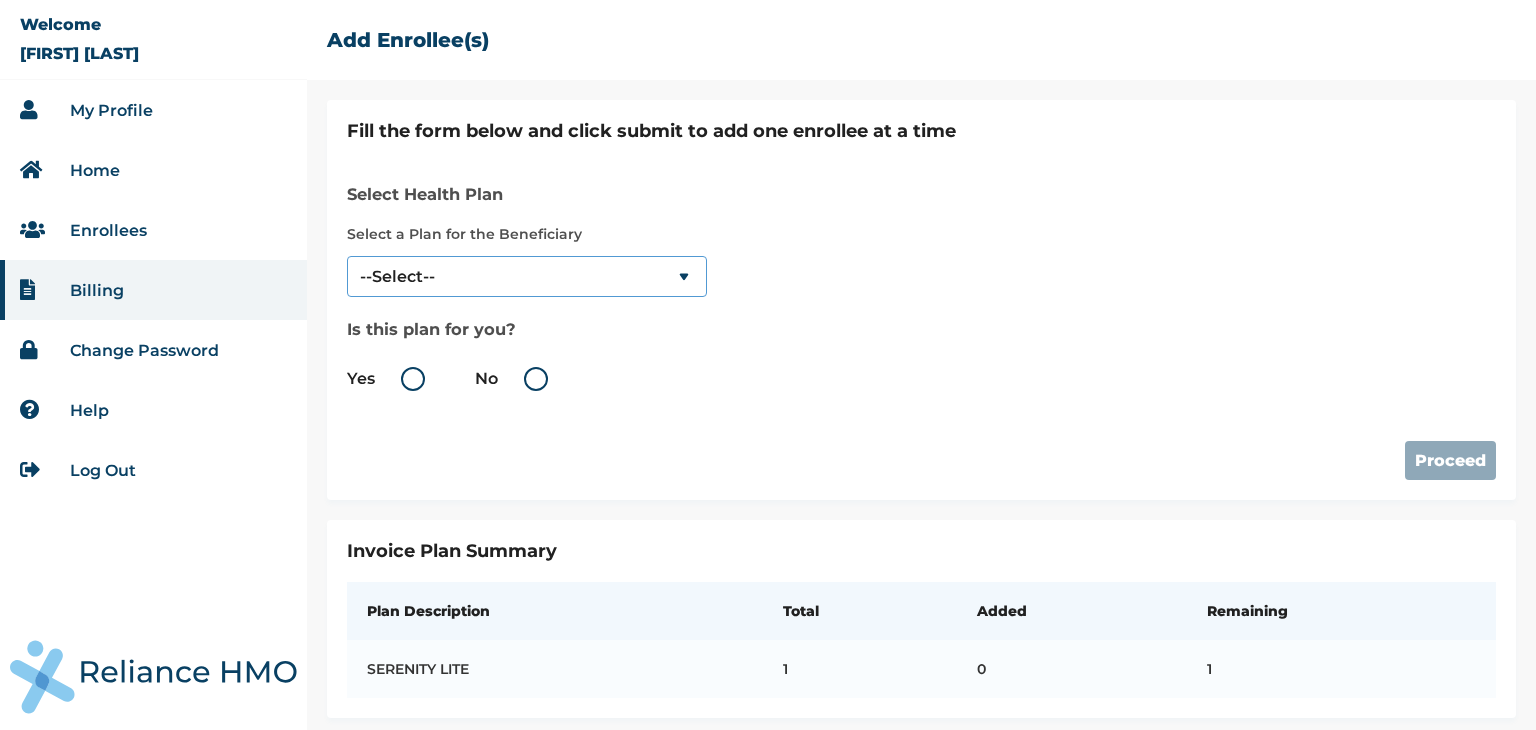 click on "--Select-- SERENITY LITE" at bounding box center [527, 276] 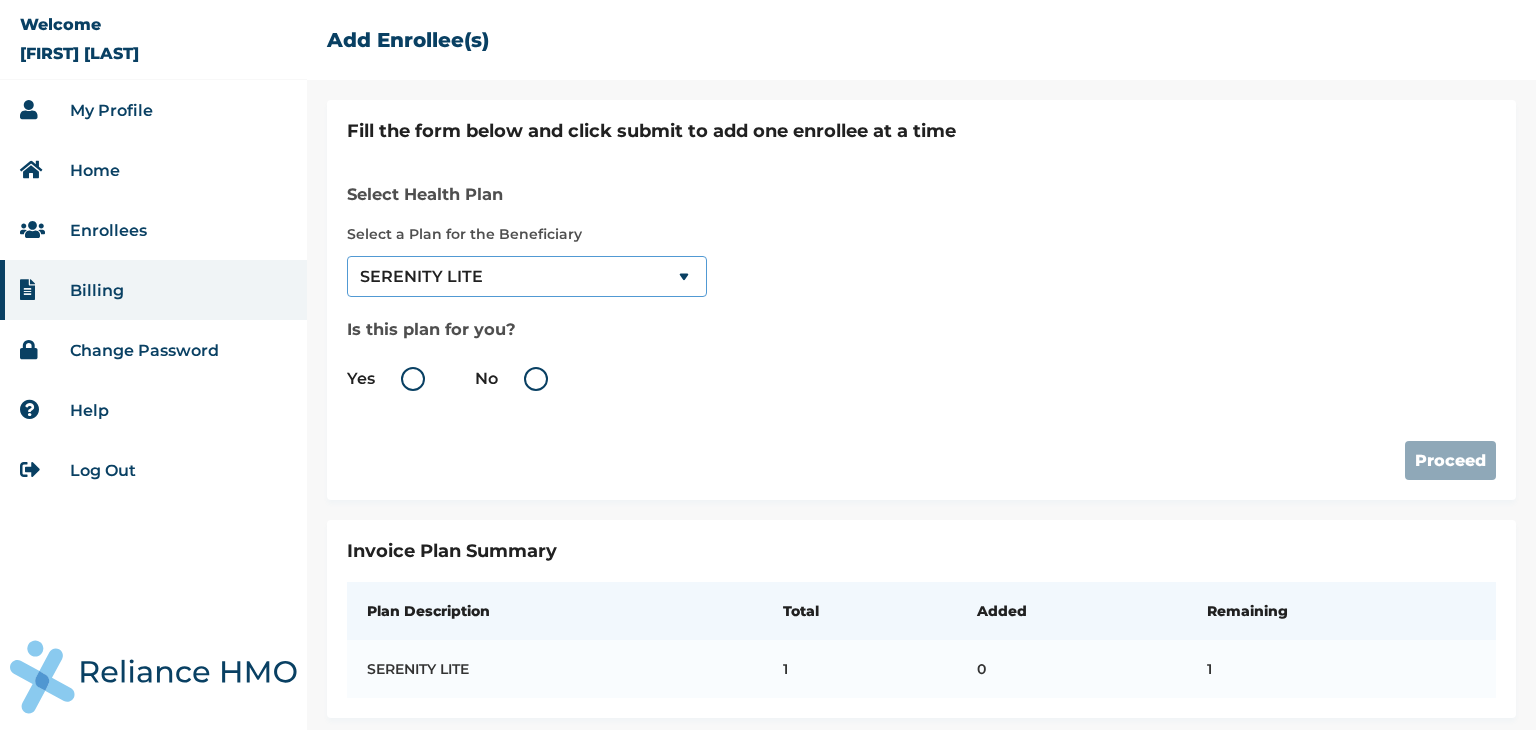 click on "--Select-- SERENITY LITE" at bounding box center (527, 276) 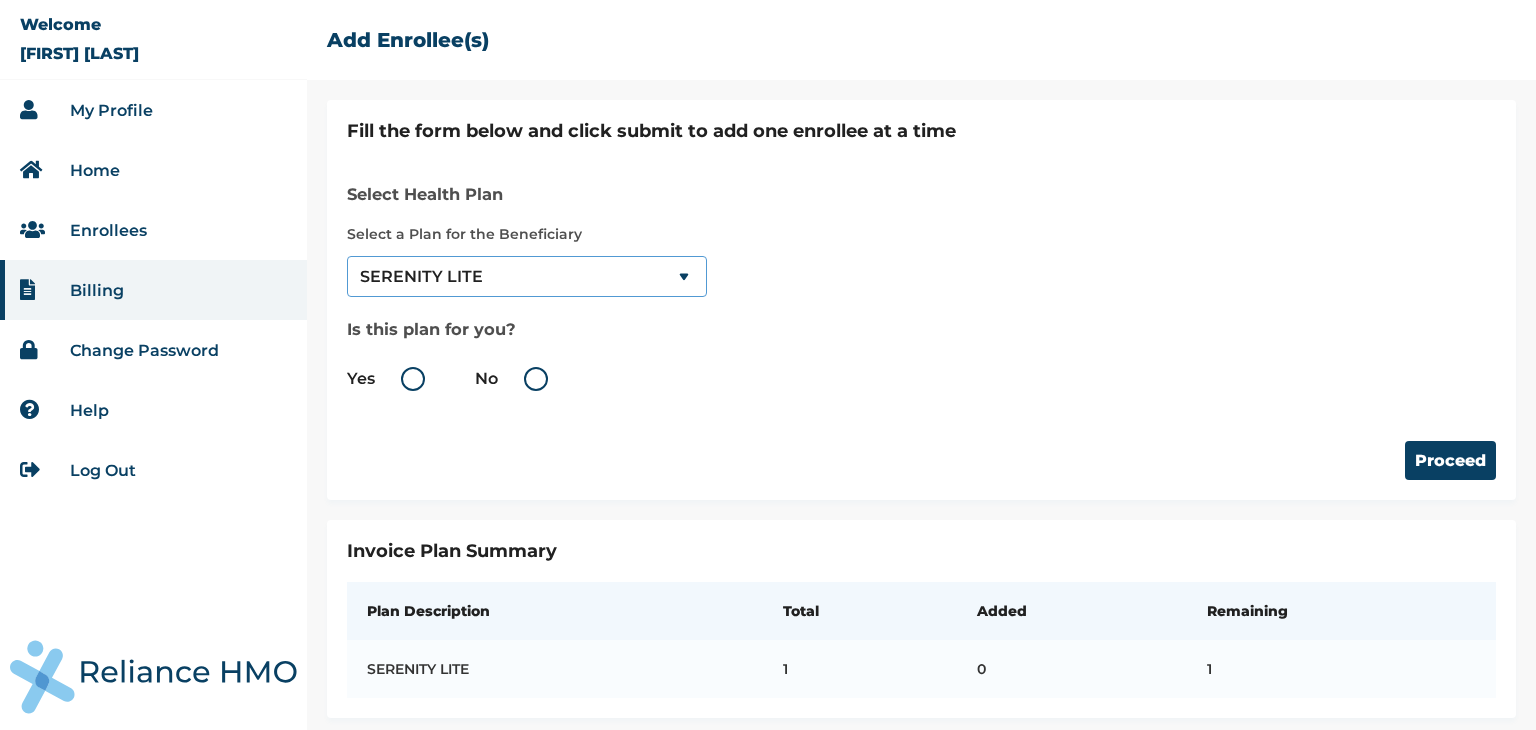 scroll, scrollTop: 22, scrollLeft: 0, axis: vertical 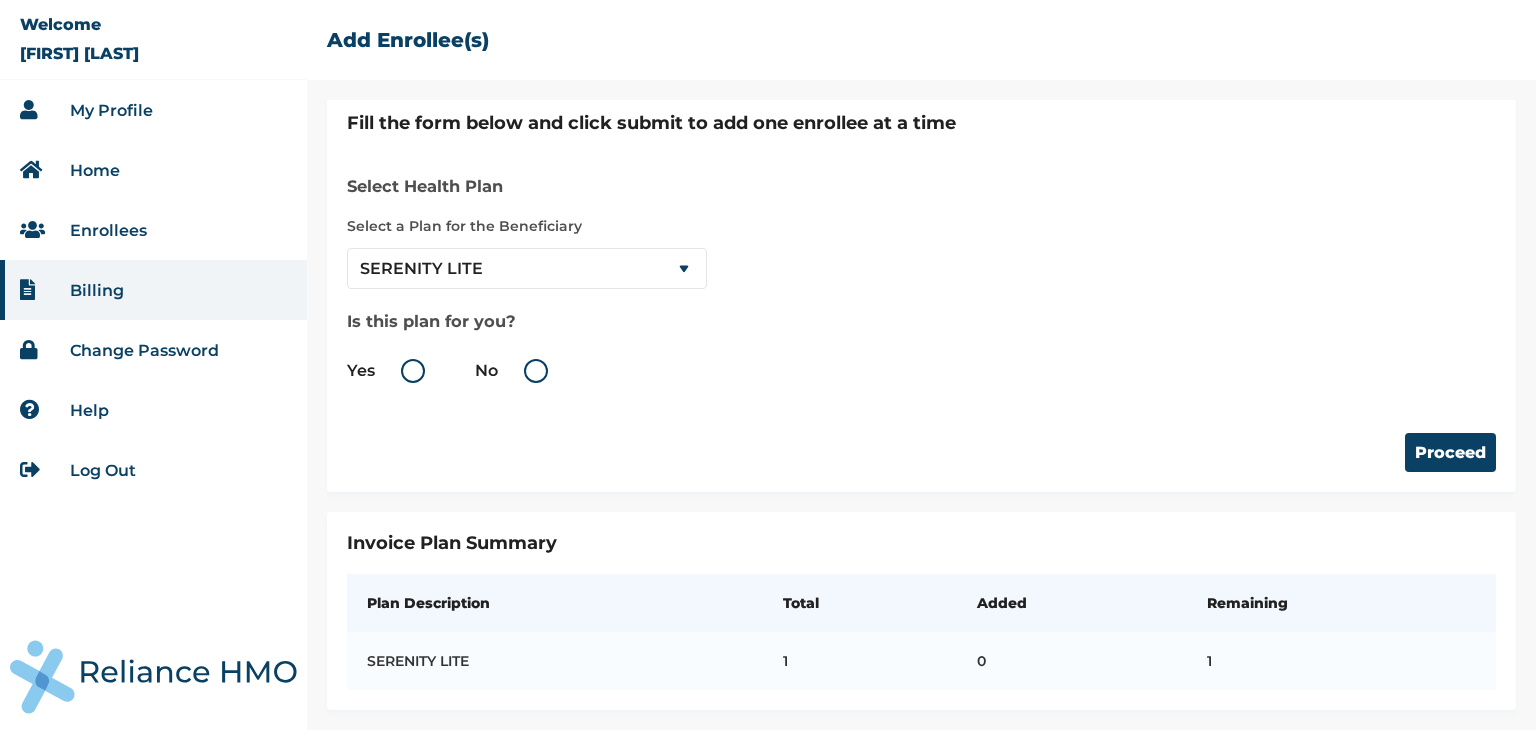 click on "Yes" at bounding box center (391, 371) 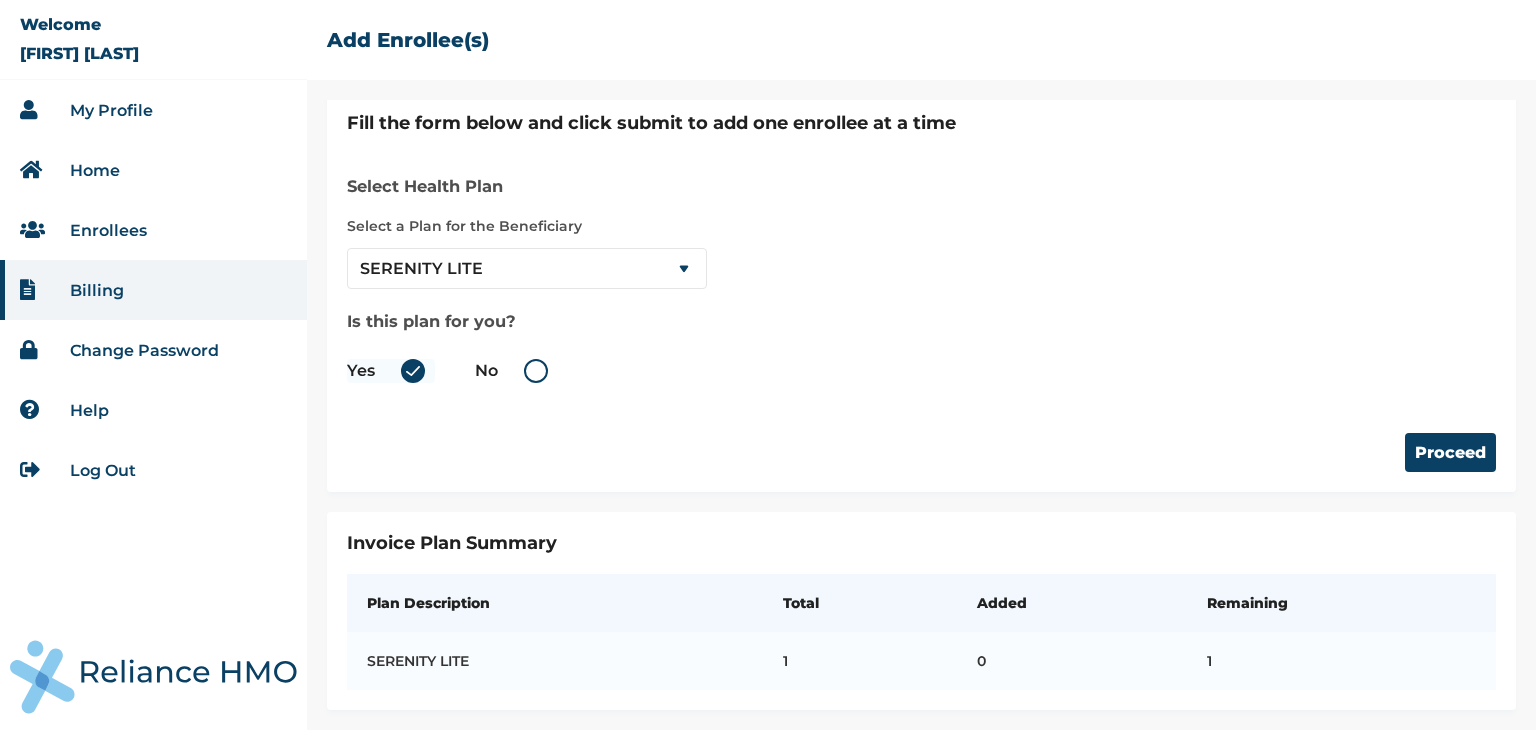 radio on "true" 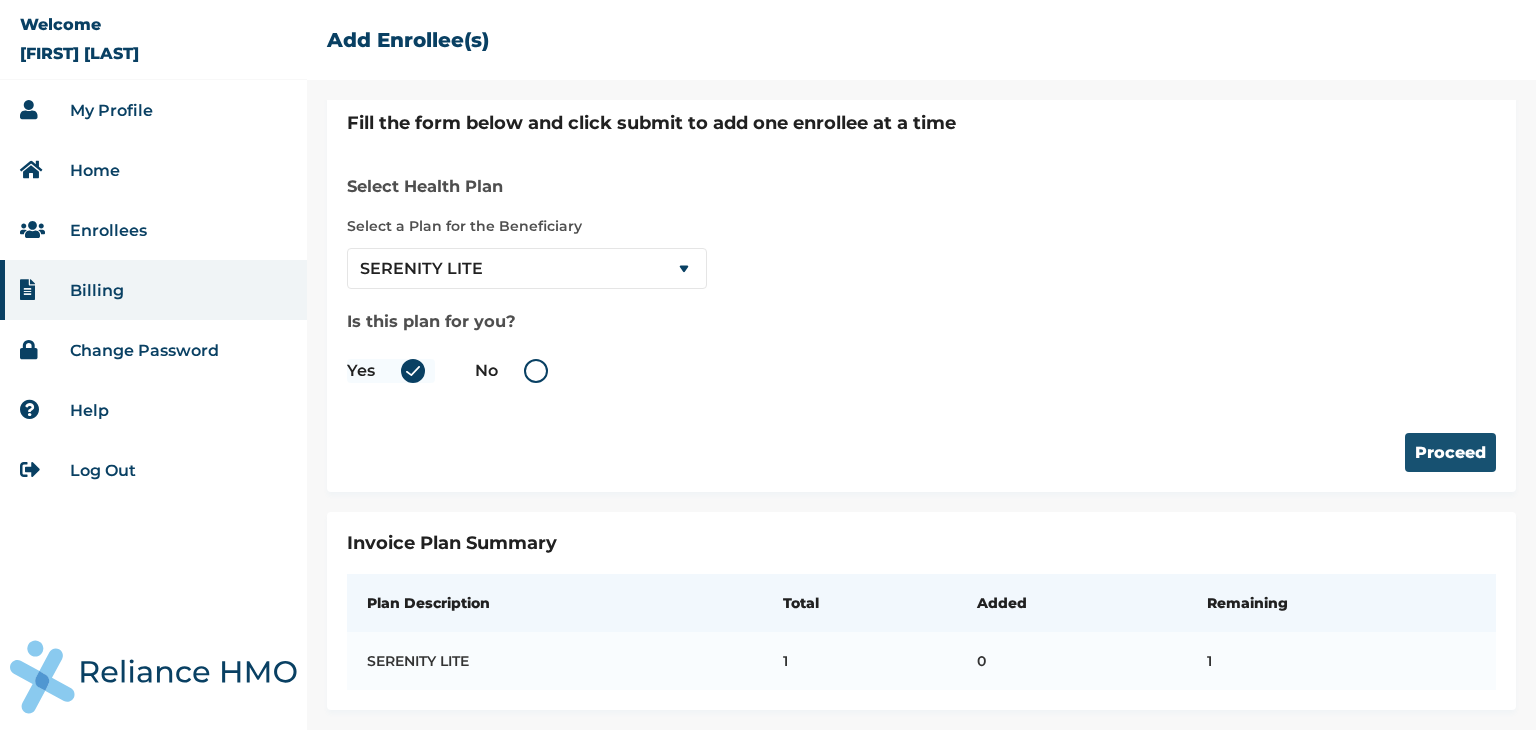 click on "Proceed" at bounding box center [1450, 452] 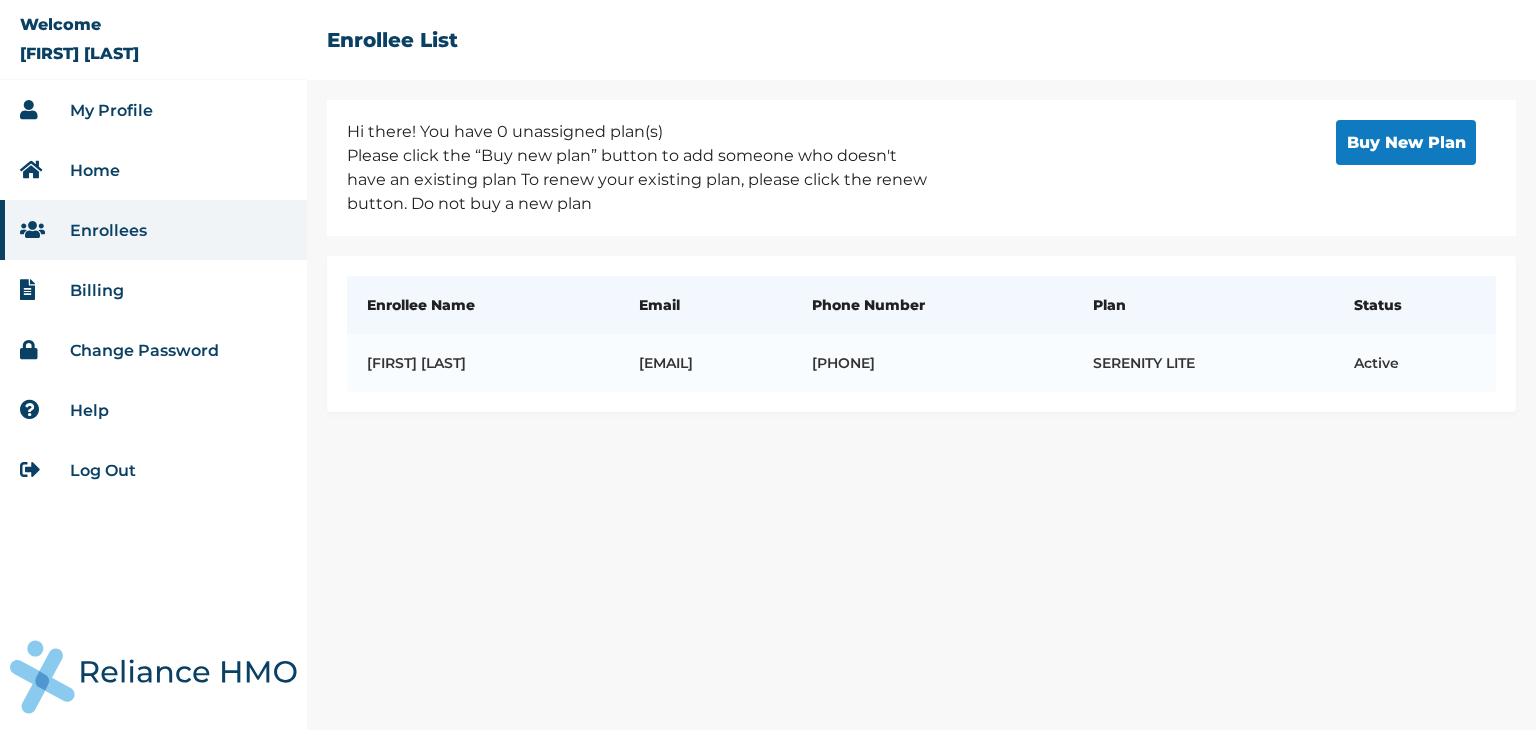 click on "My Profile" at bounding box center [111, 110] 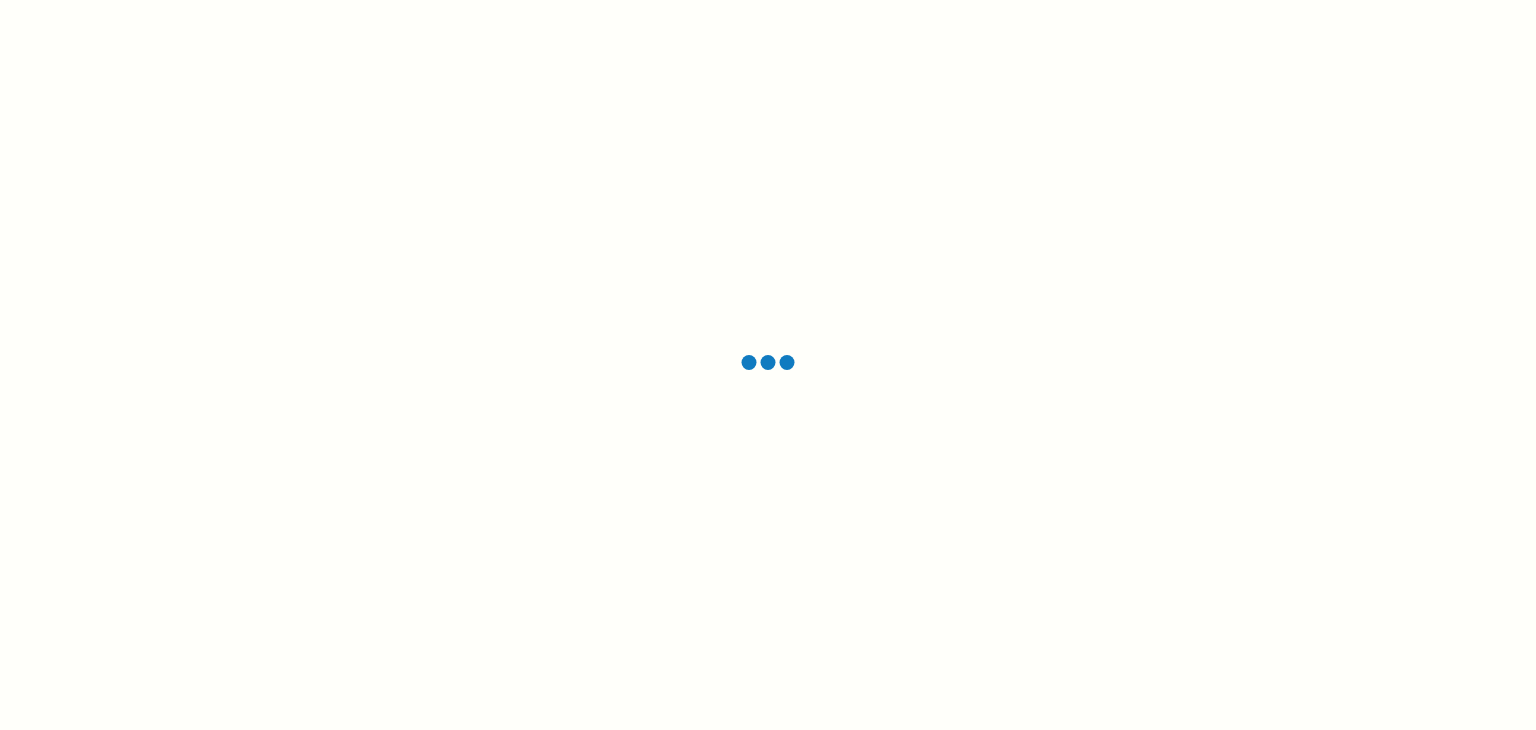 scroll, scrollTop: 0, scrollLeft: 0, axis: both 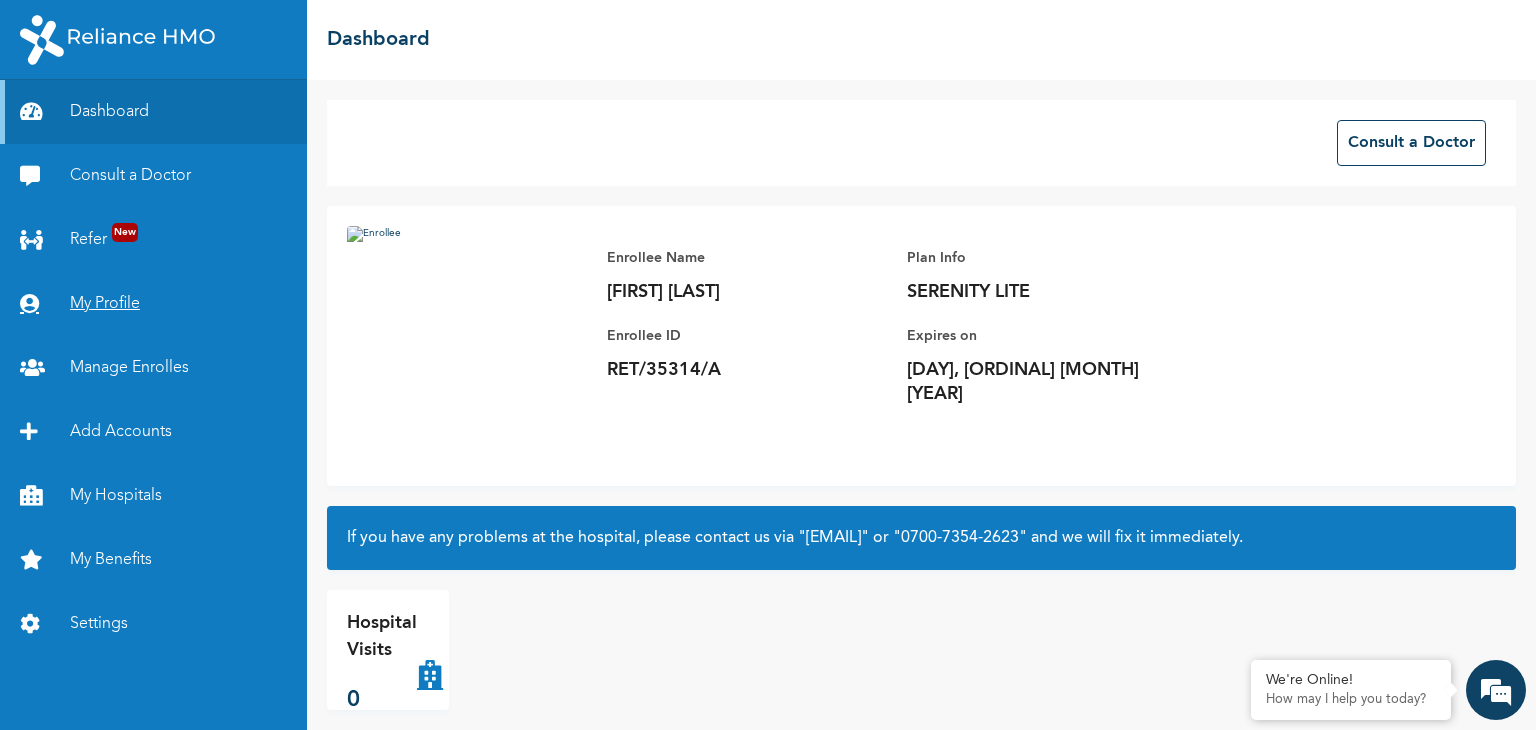 click on "My Profile" at bounding box center (153, 304) 